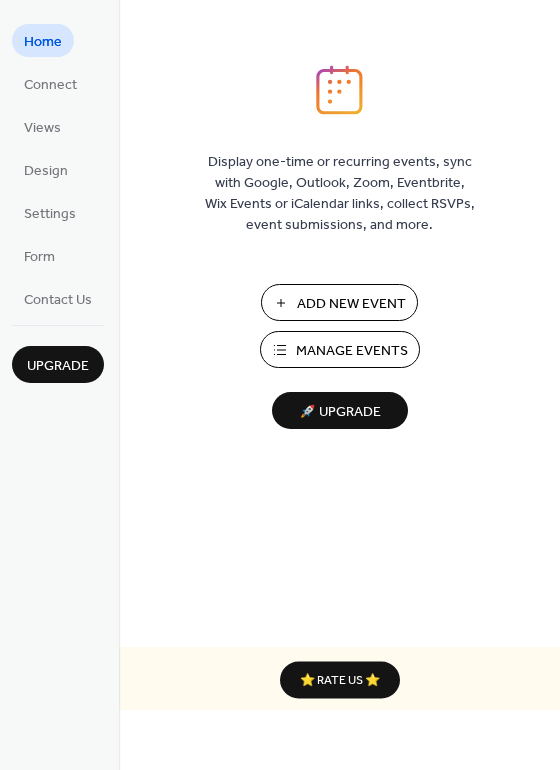 scroll, scrollTop: 0, scrollLeft: 0, axis: both 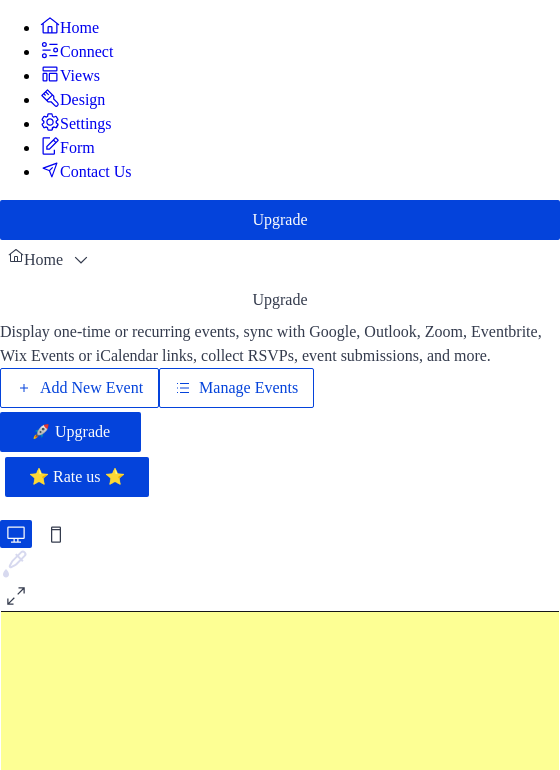 click on "Add New Event" at bounding box center [91, 388] 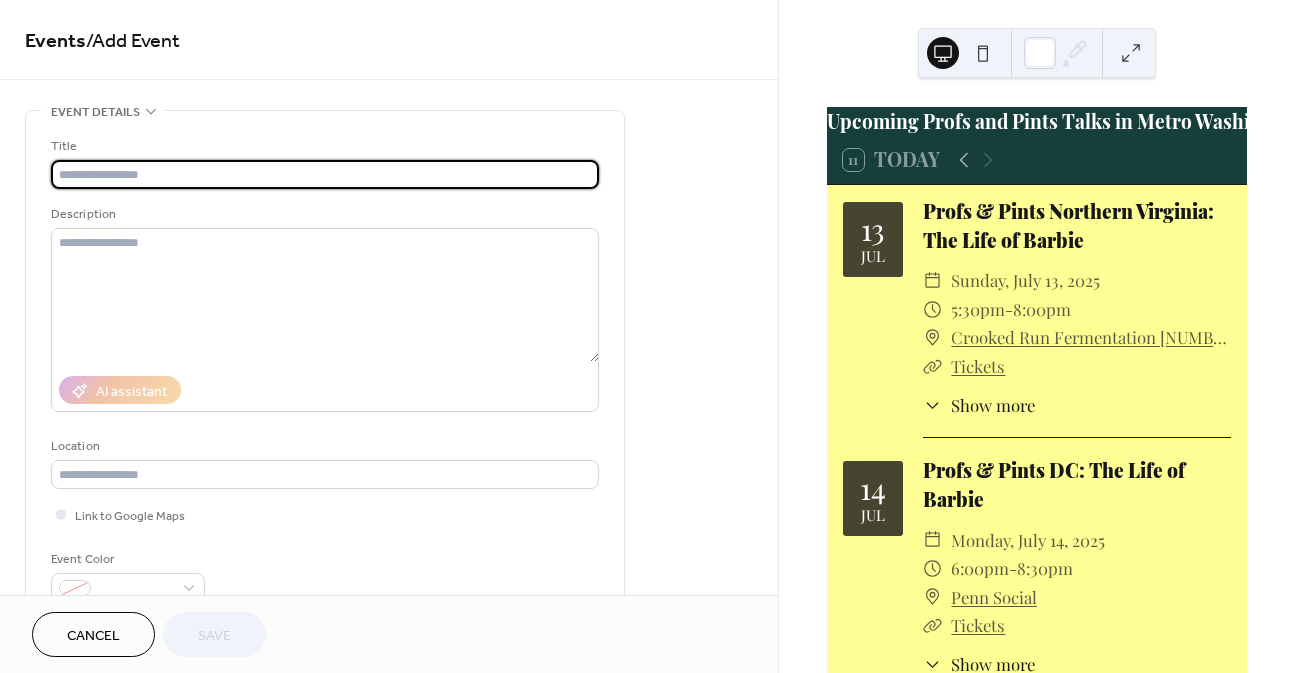 scroll, scrollTop: 0, scrollLeft: 0, axis: both 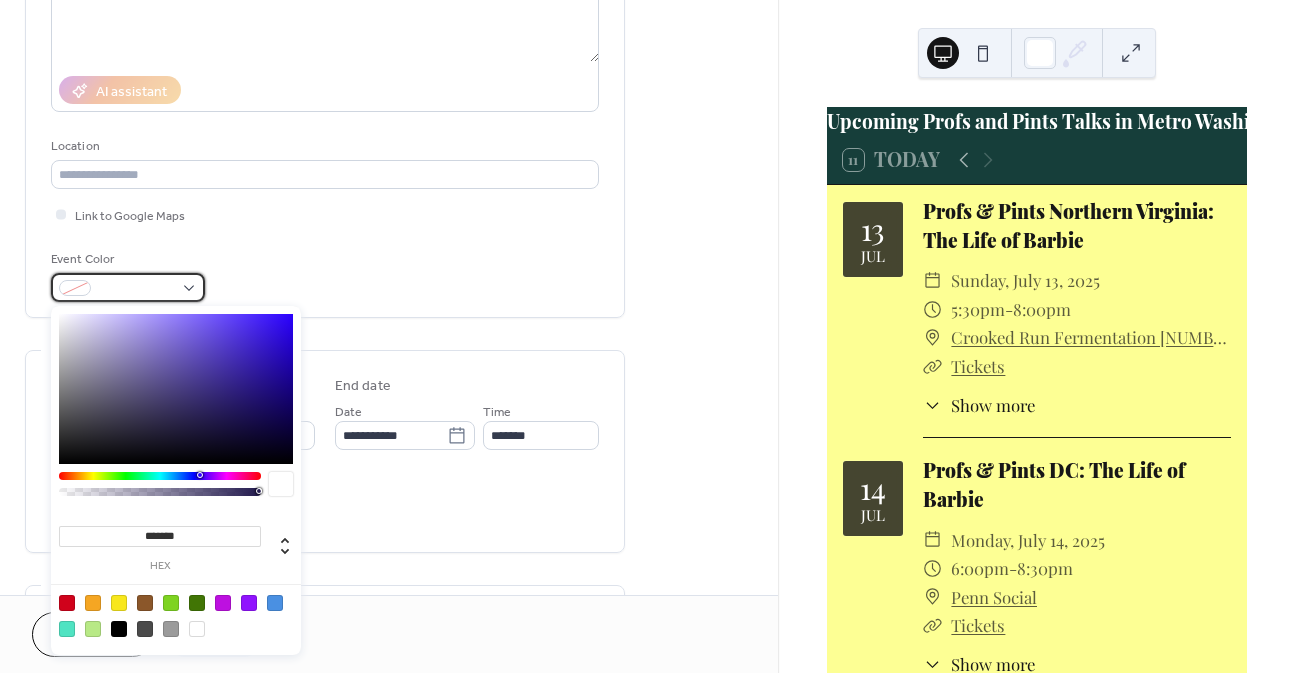 click at bounding box center [136, 289] 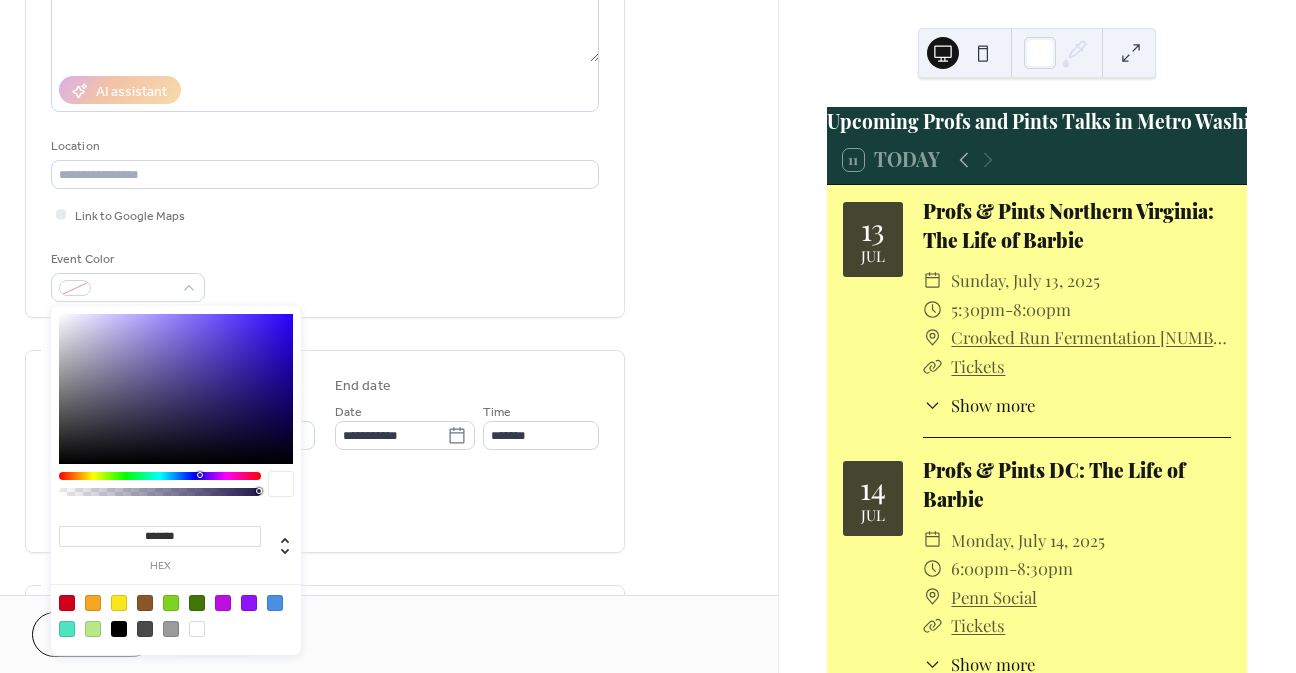 drag, startPoint x: 201, startPoint y: 533, endPoint x: 70, endPoint y: 517, distance: 131.97348 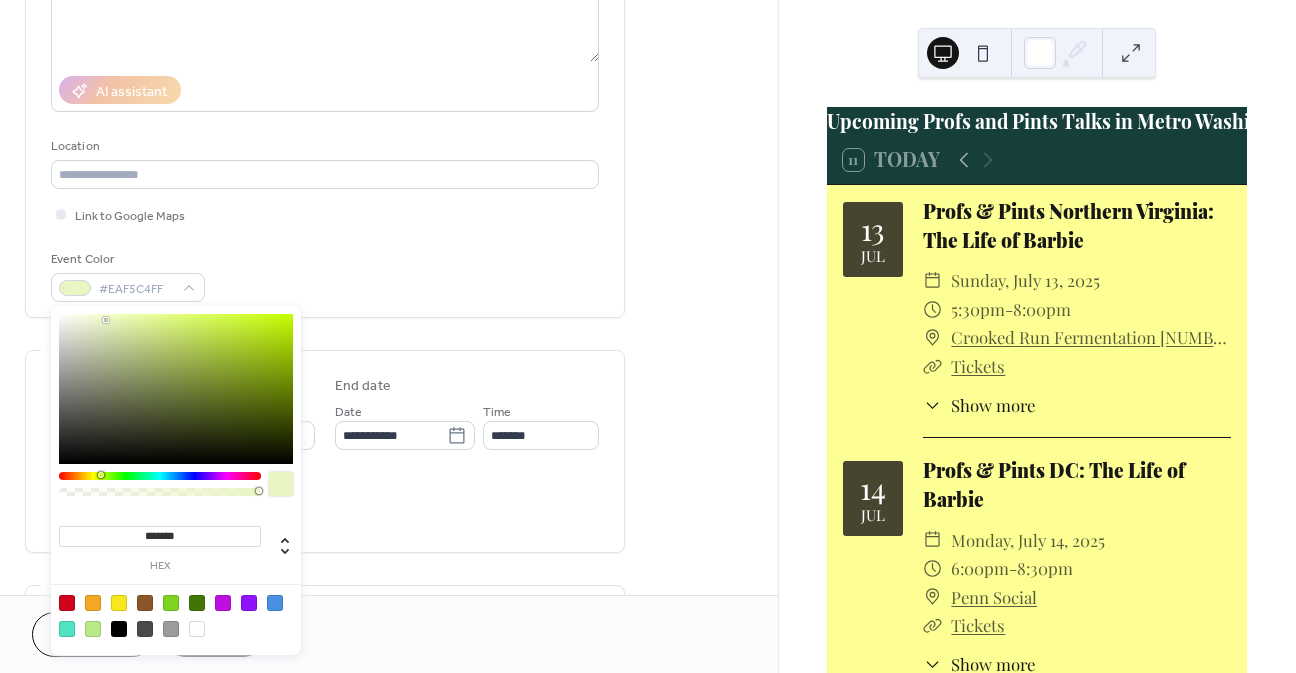 type on "********" 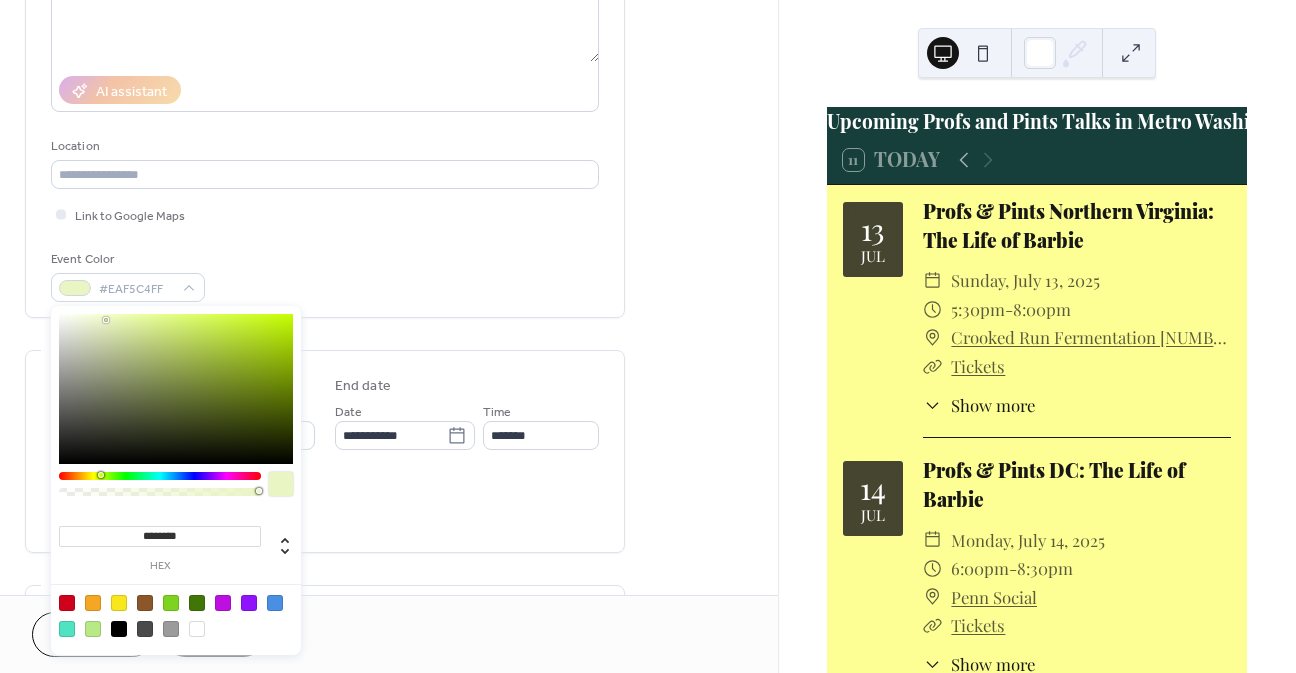 click on "All day event Display date only Hide event end time" at bounding box center [325, 505] 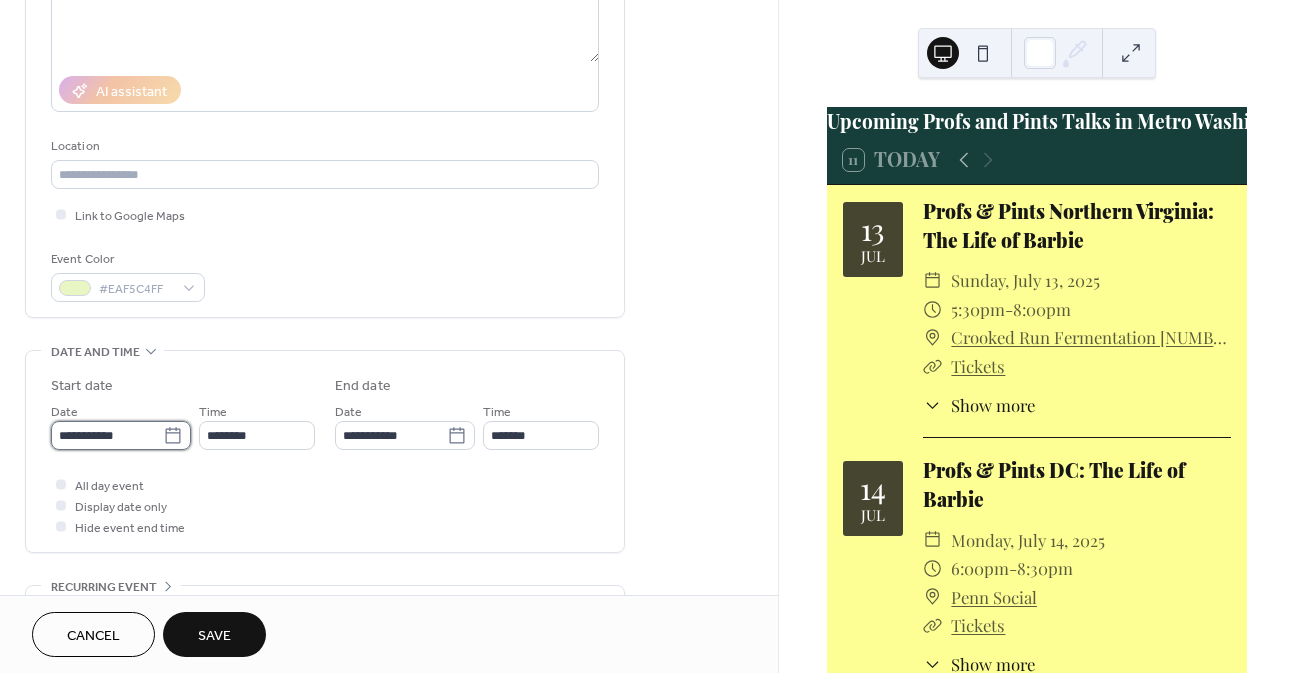 click on "**********" at bounding box center [648, 336] 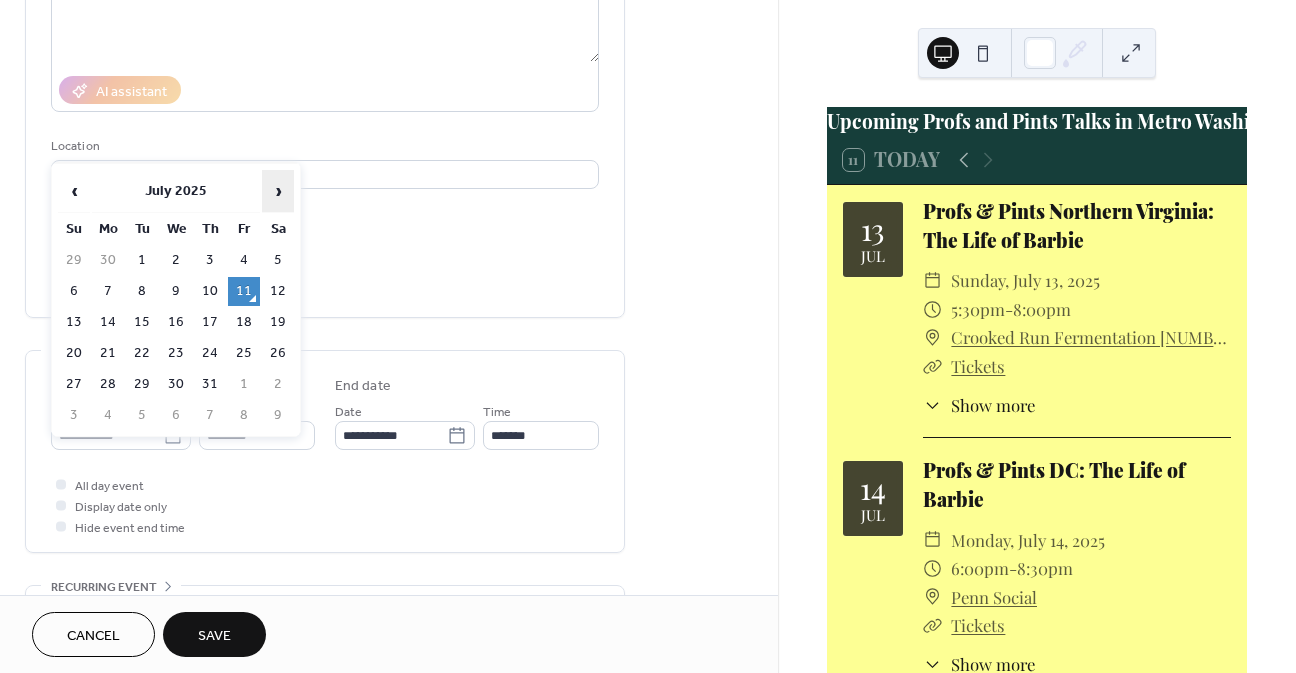 click on "›" at bounding box center [278, 191] 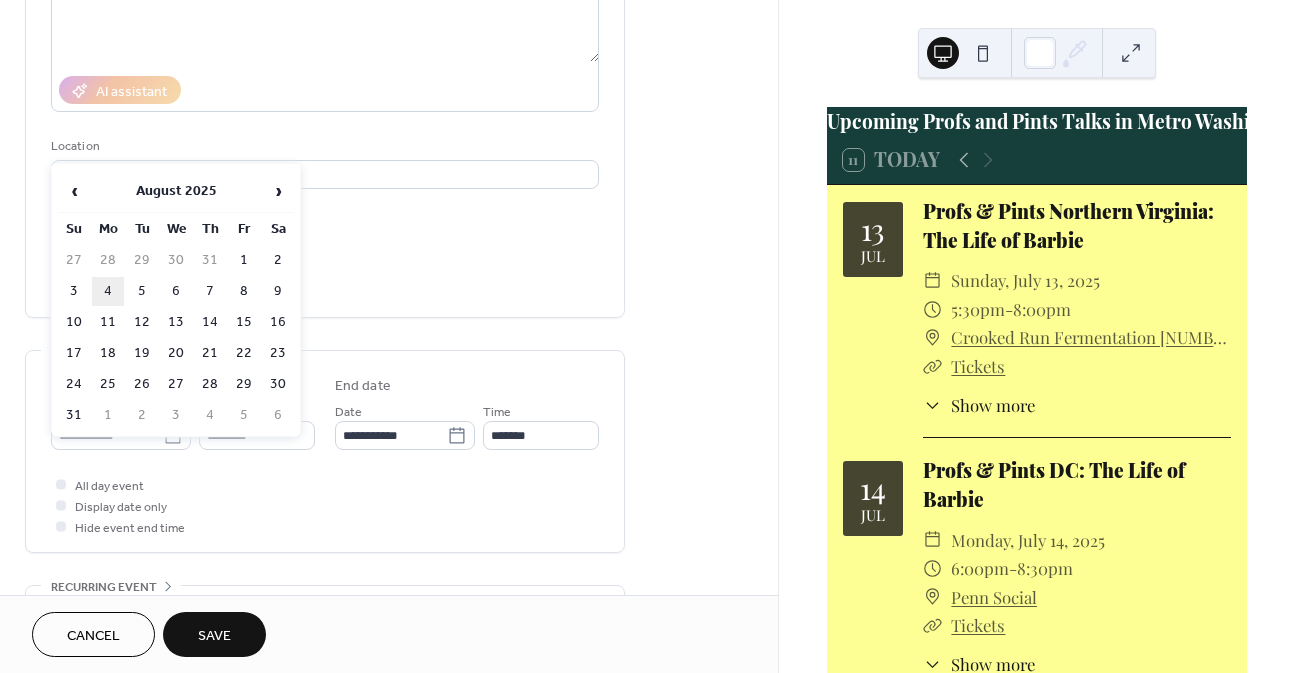 click on "4" at bounding box center [108, 291] 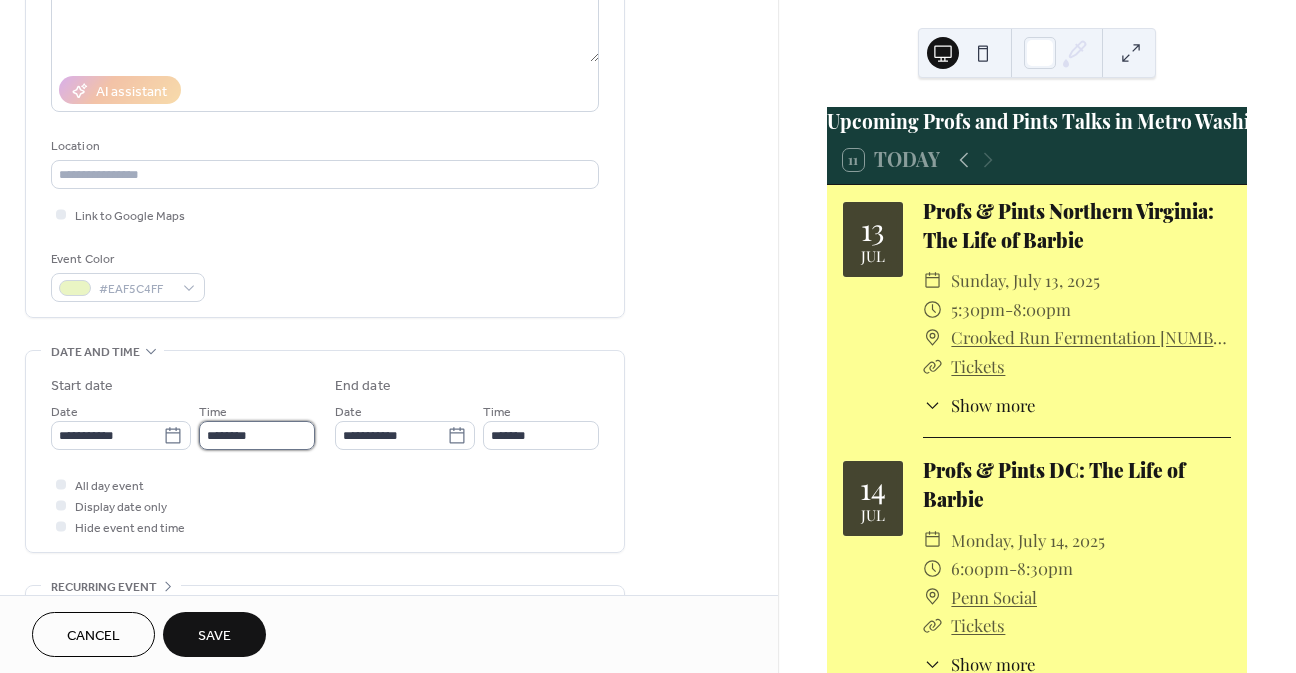 click on "********" at bounding box center [257, 435] 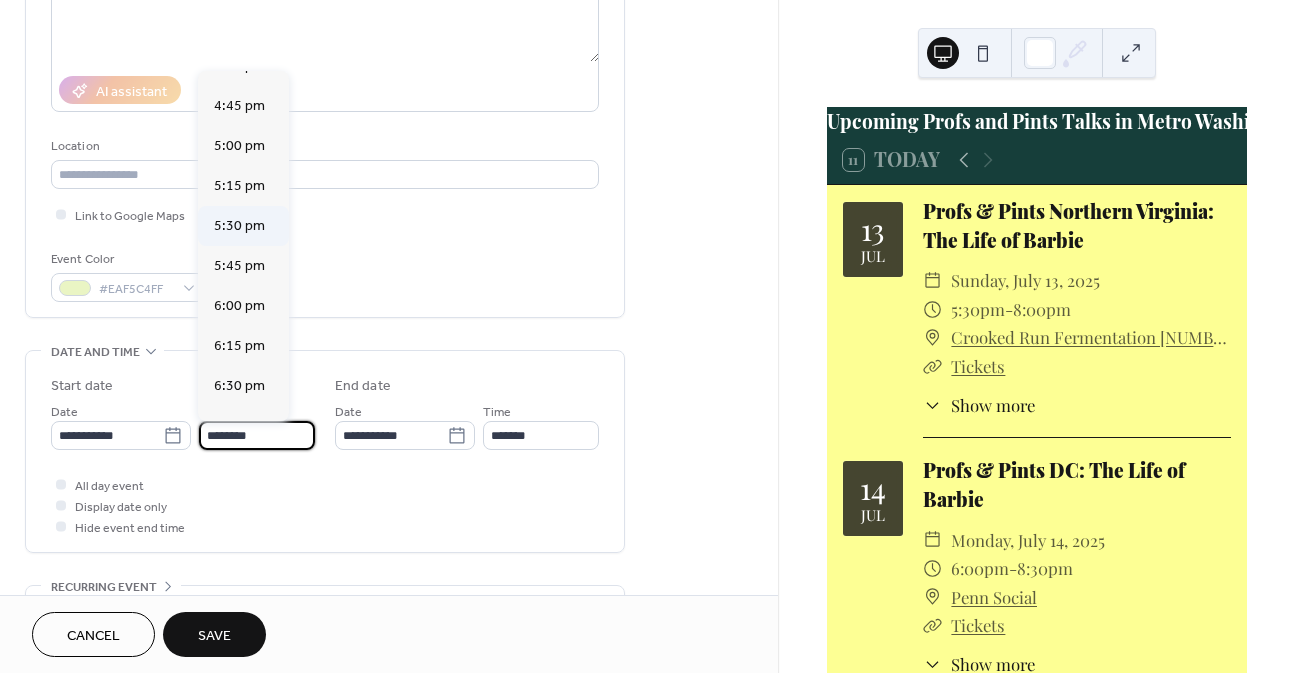 scroll, scrollTop: 2668, scrollLeft: 0, axis: vertical 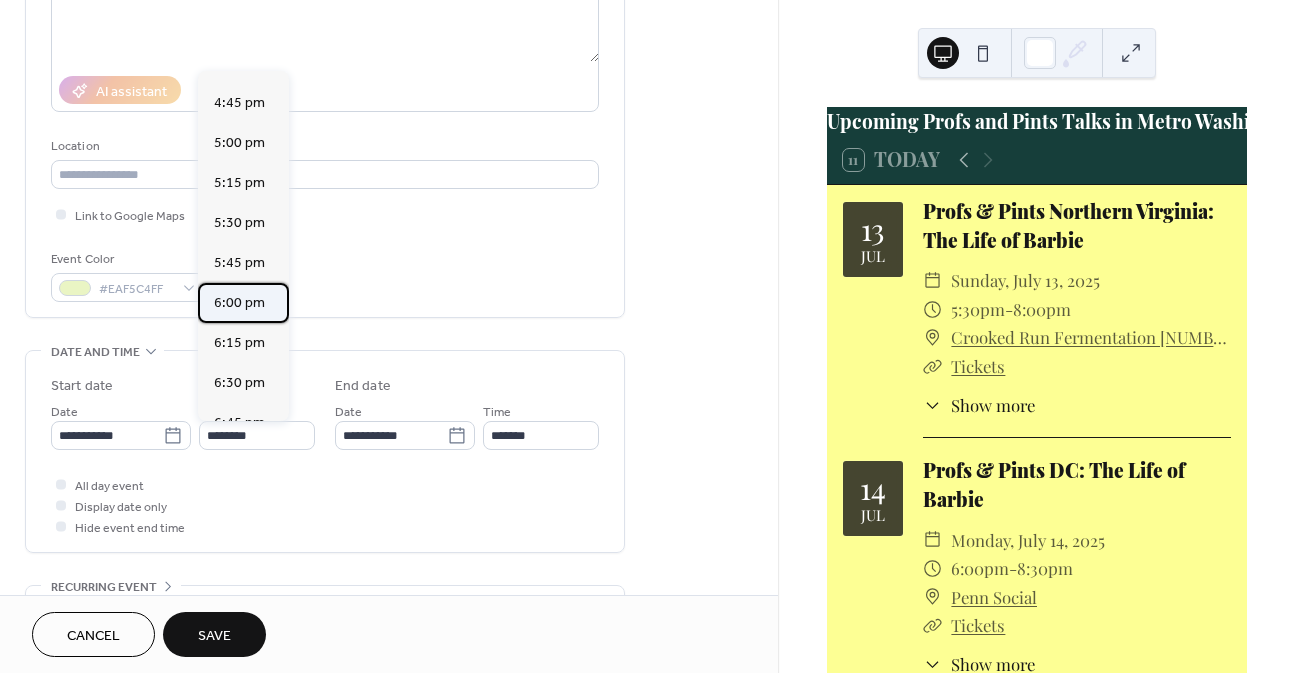 click on "6:00 pm" at bounding box center (239, 303) 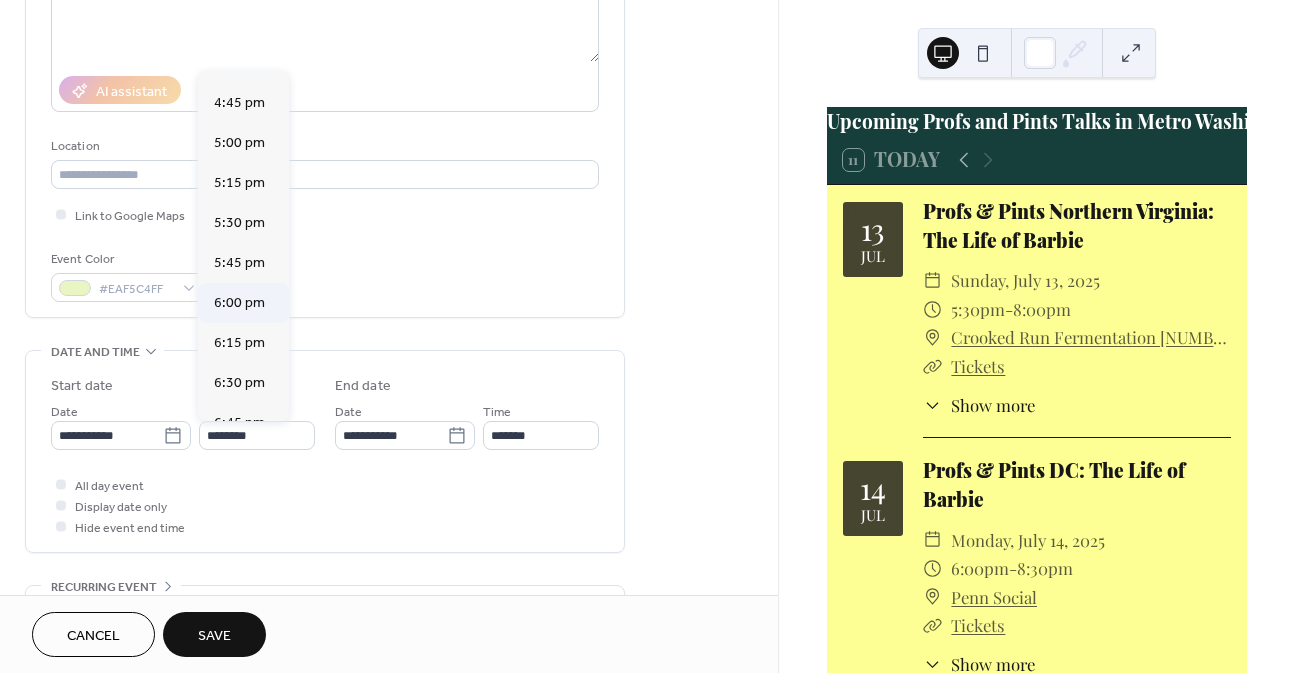 type on "*******" 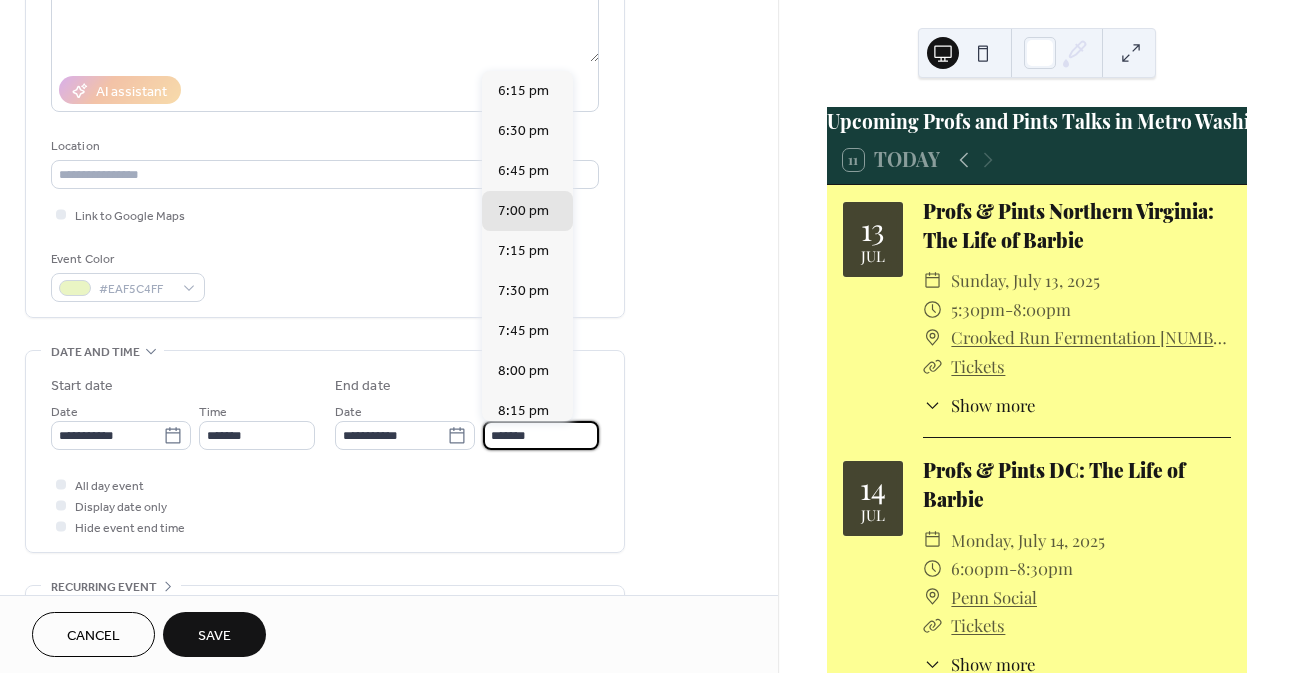 click on "*******" at bounding box center [541, 435] 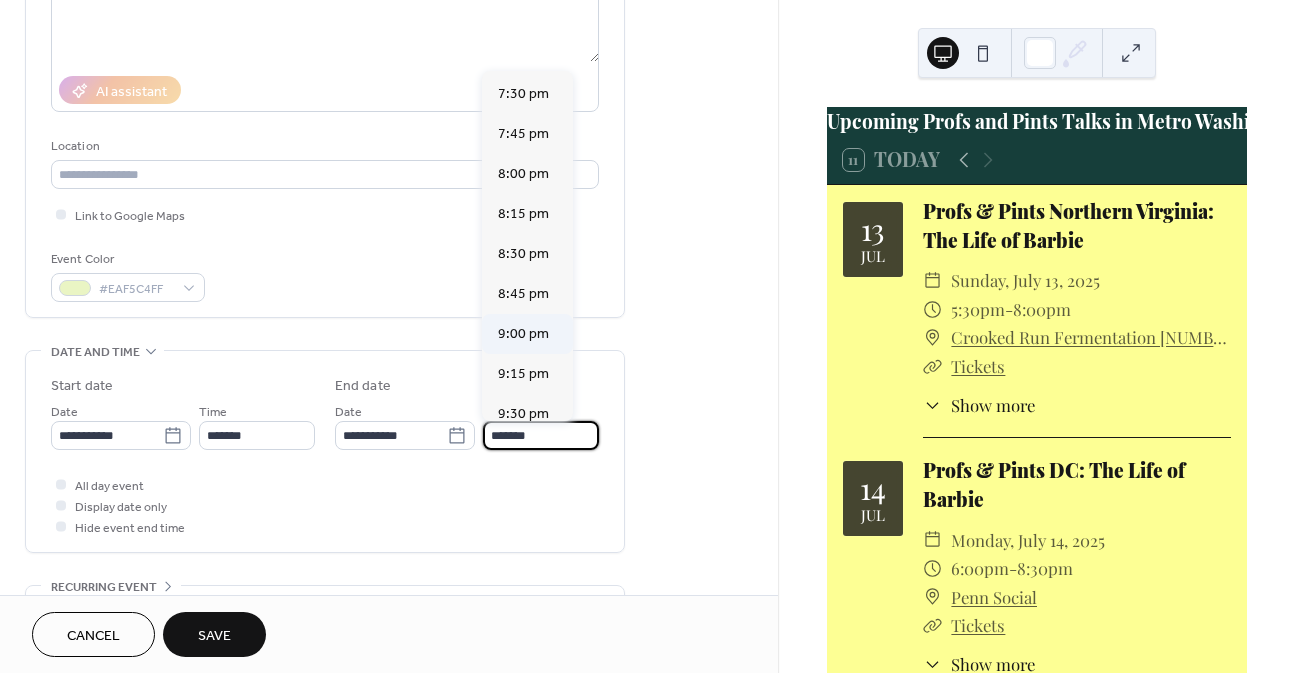 scroll, scrollTop: 200, scrollLeft: 0, axis: vertical 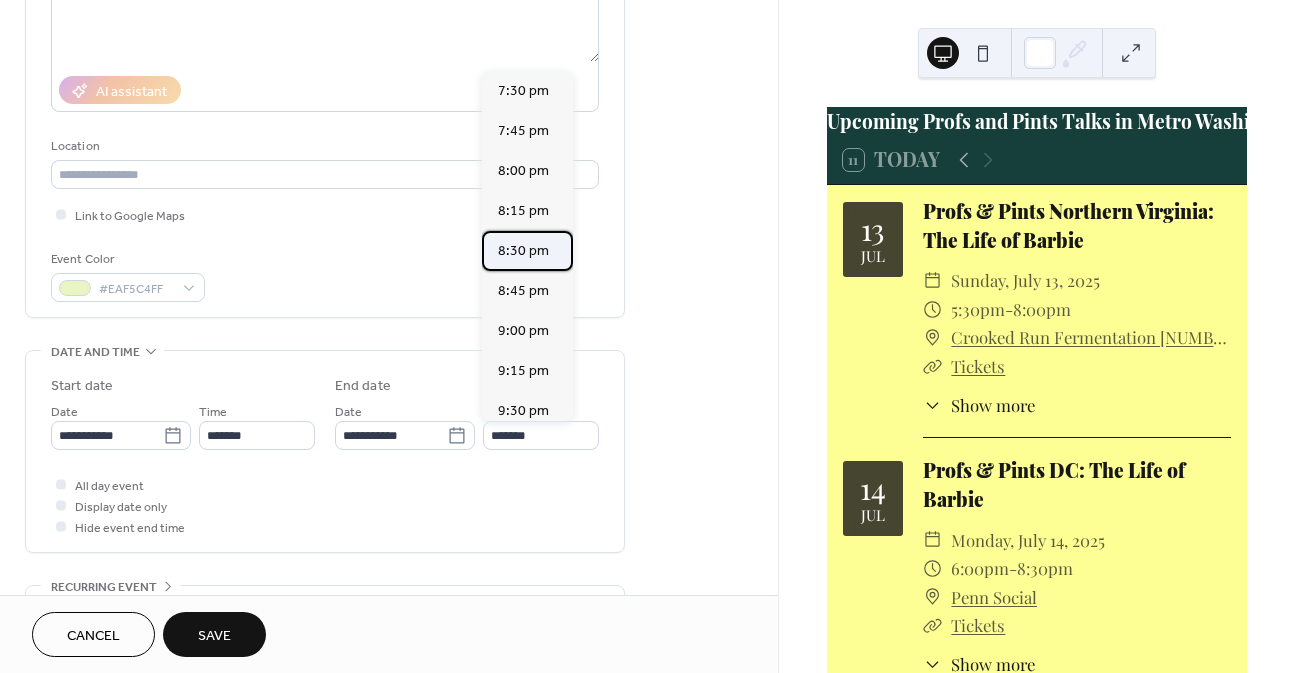 click on "8:30 pm" at bounding box center [523, 251] 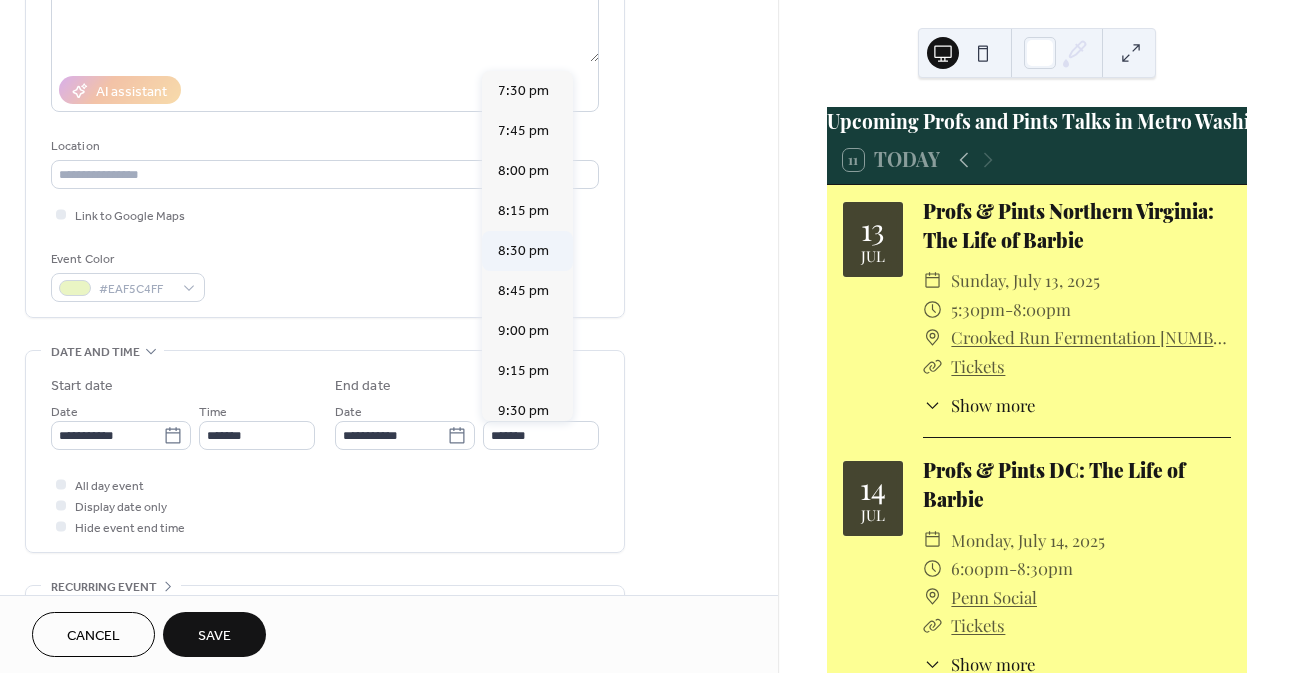 type on "*******" 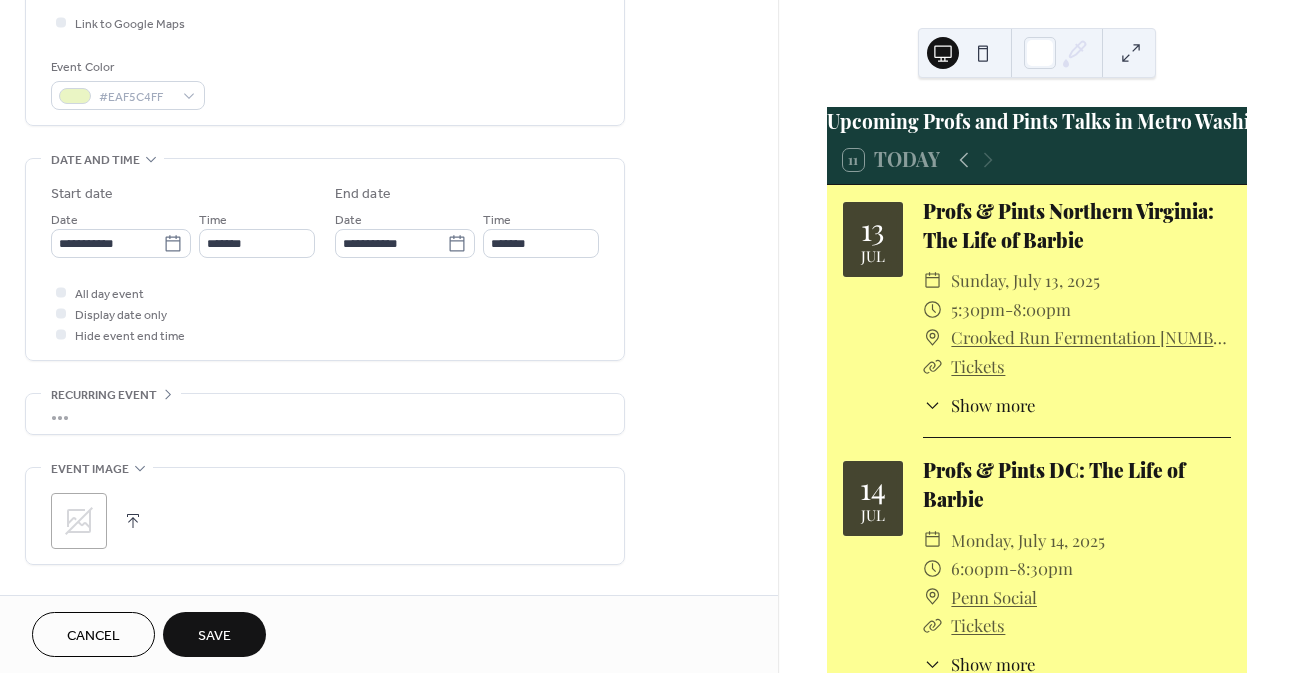 scroll, scrollTop: 500, scrollLeft: 0, axis: vertical 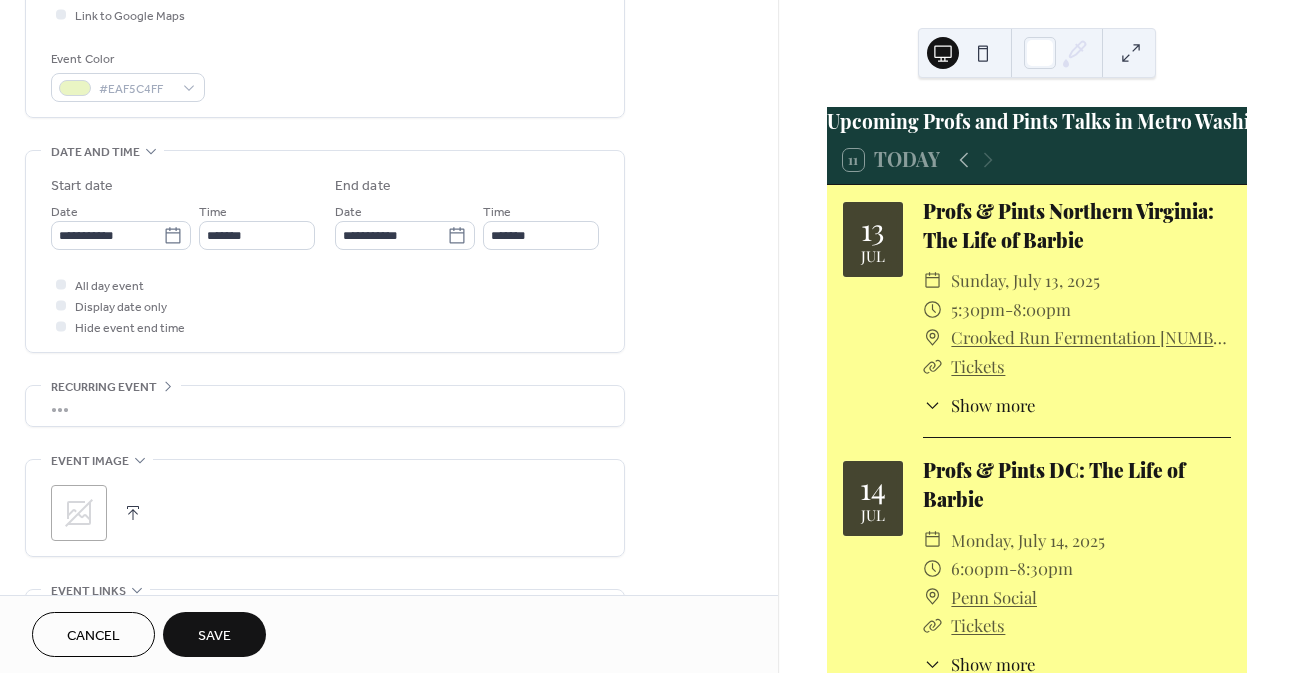 click on ";" at bounding box center (79, 513) 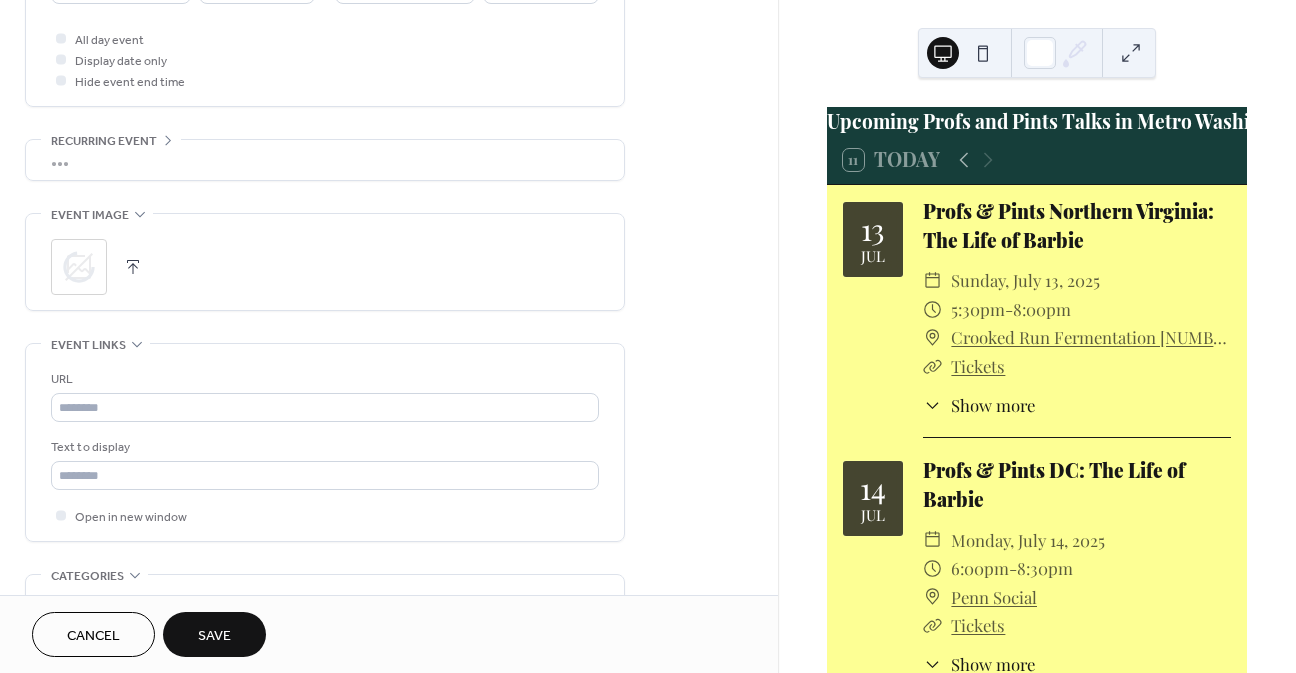 scroll, scrollTop: 900, scrollLeft: 0, axis: vertical 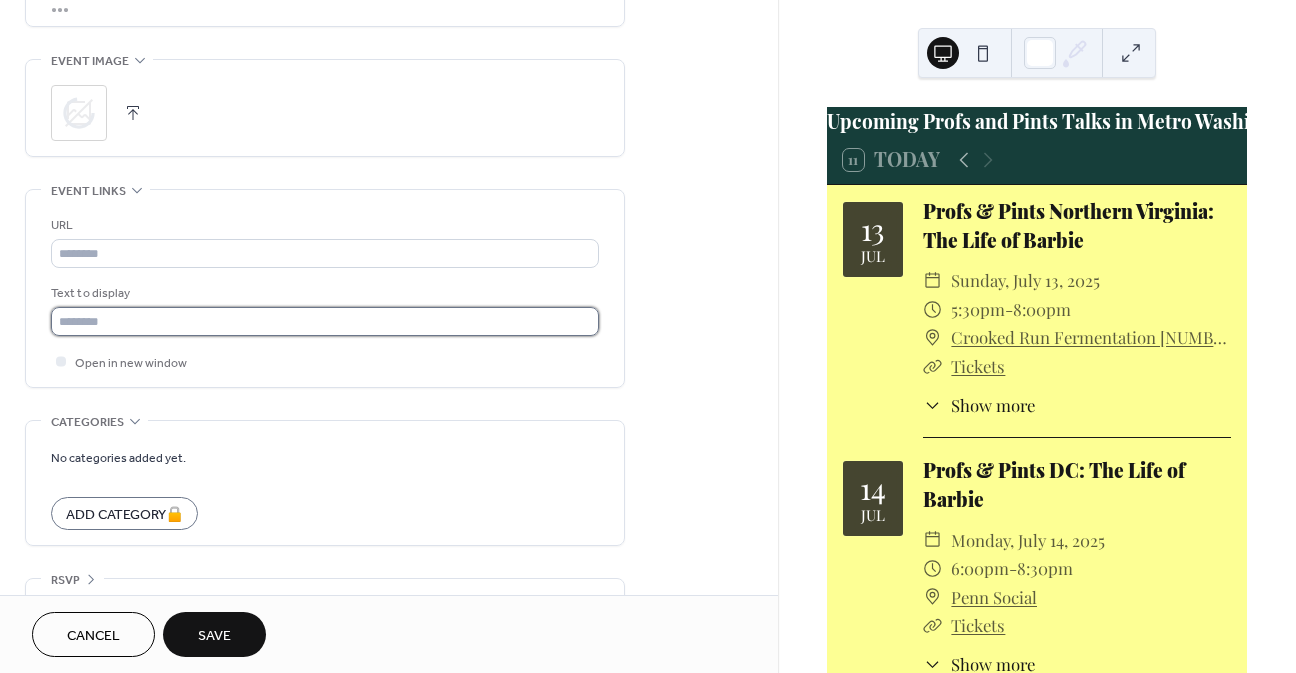 click at bounding box center [325, 321] 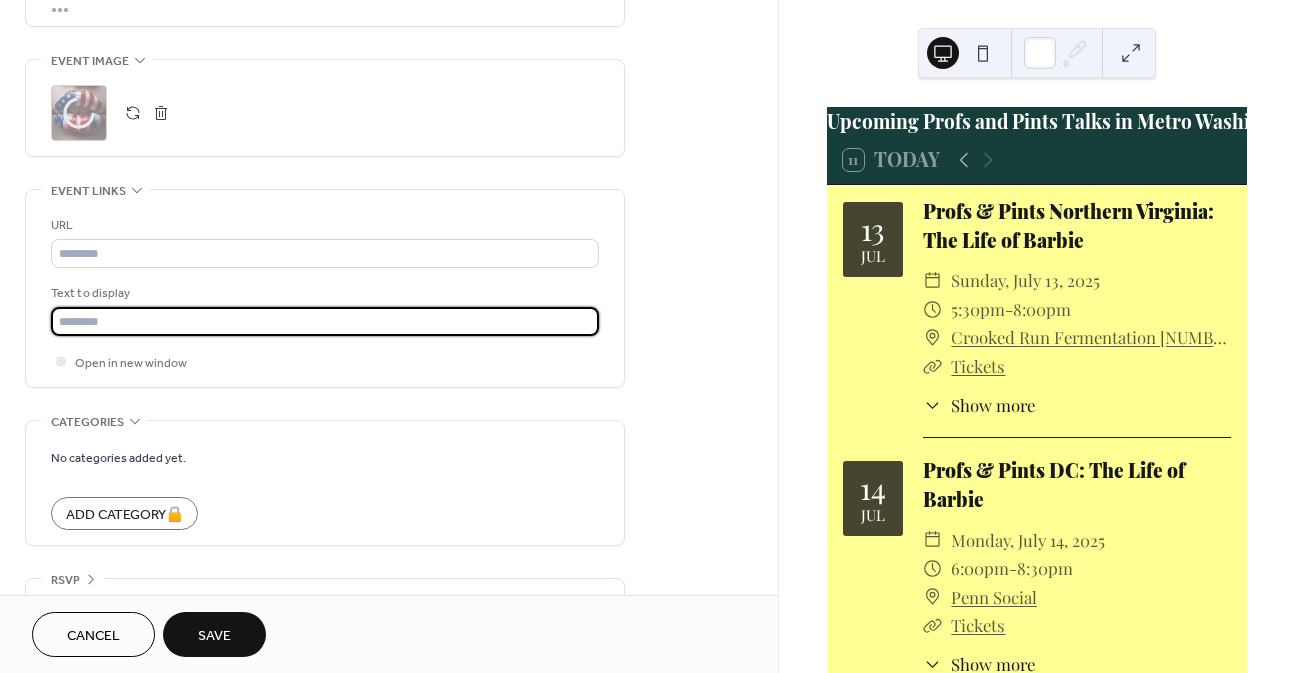 type on "*******" 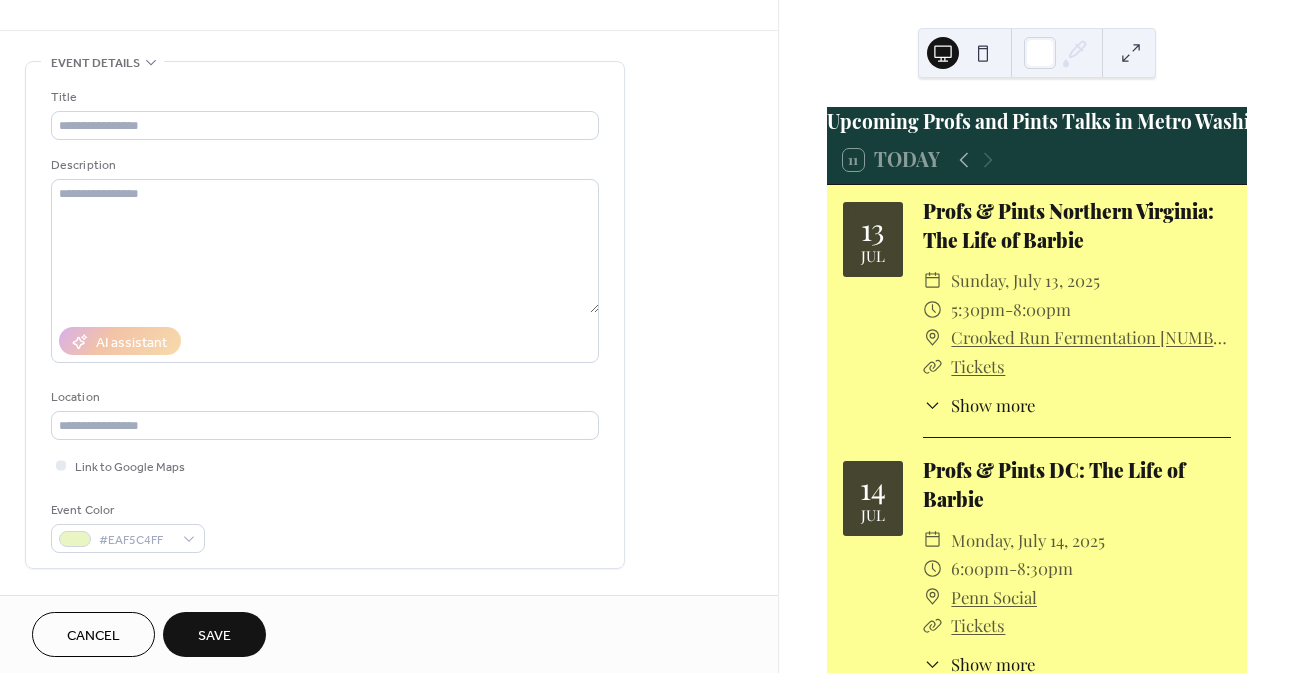 scroll, scrollTop: 0, scrollLeft: 0, axis: both 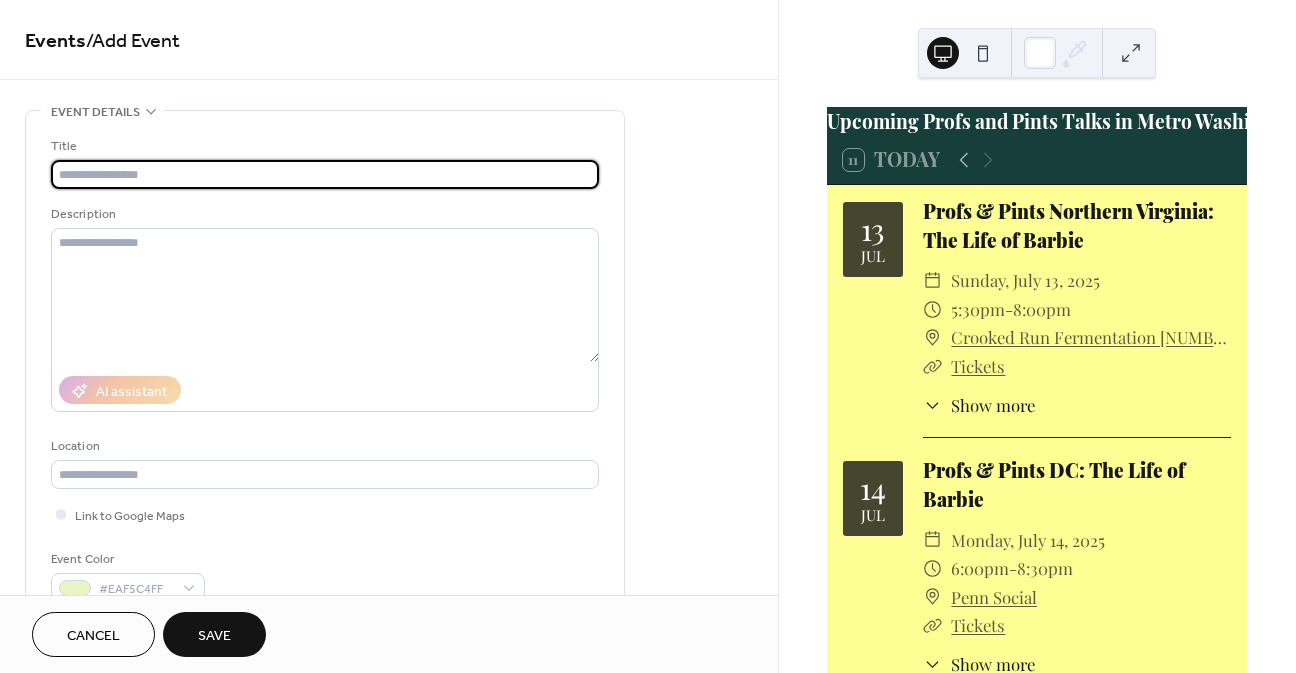 paste on "**********" 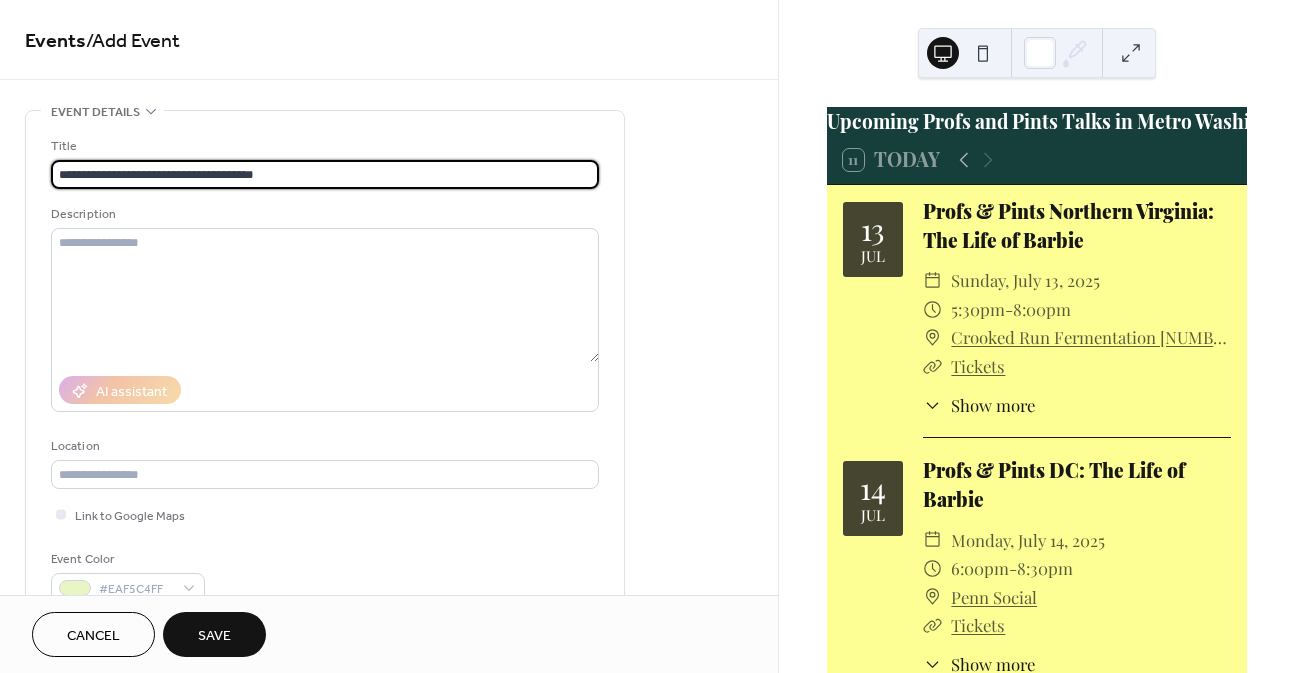 type on "**********" 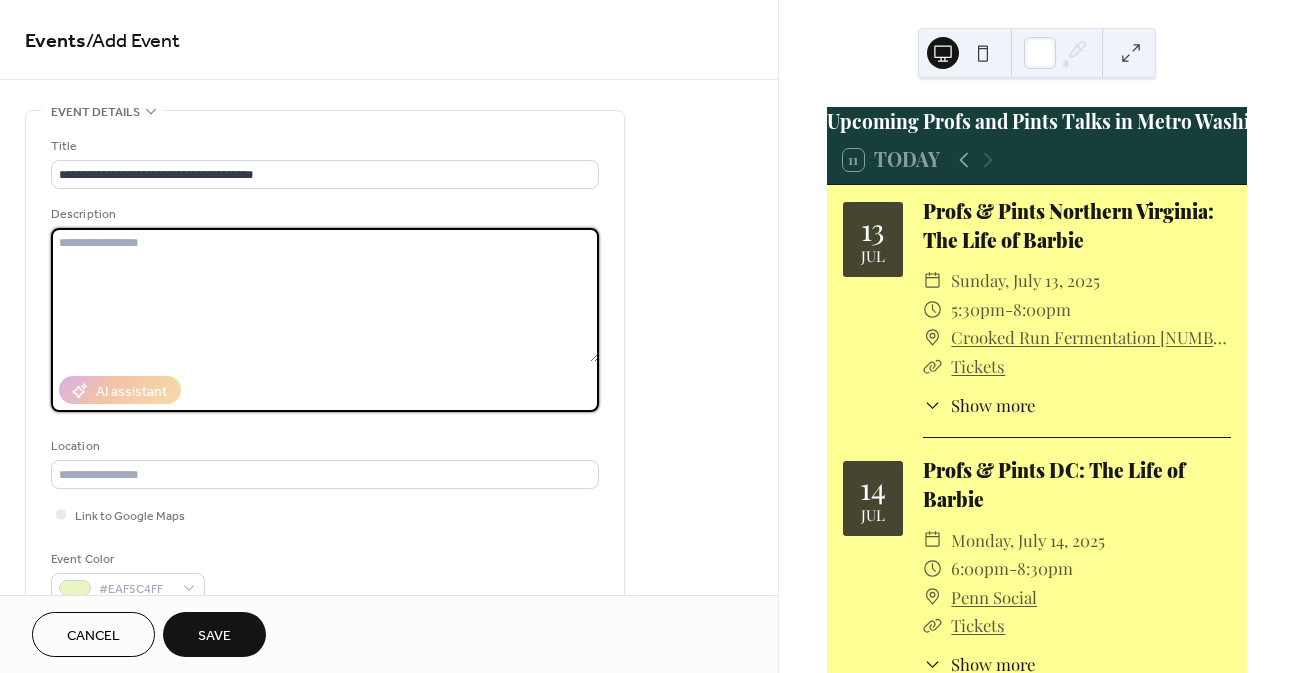 paste on "**********" 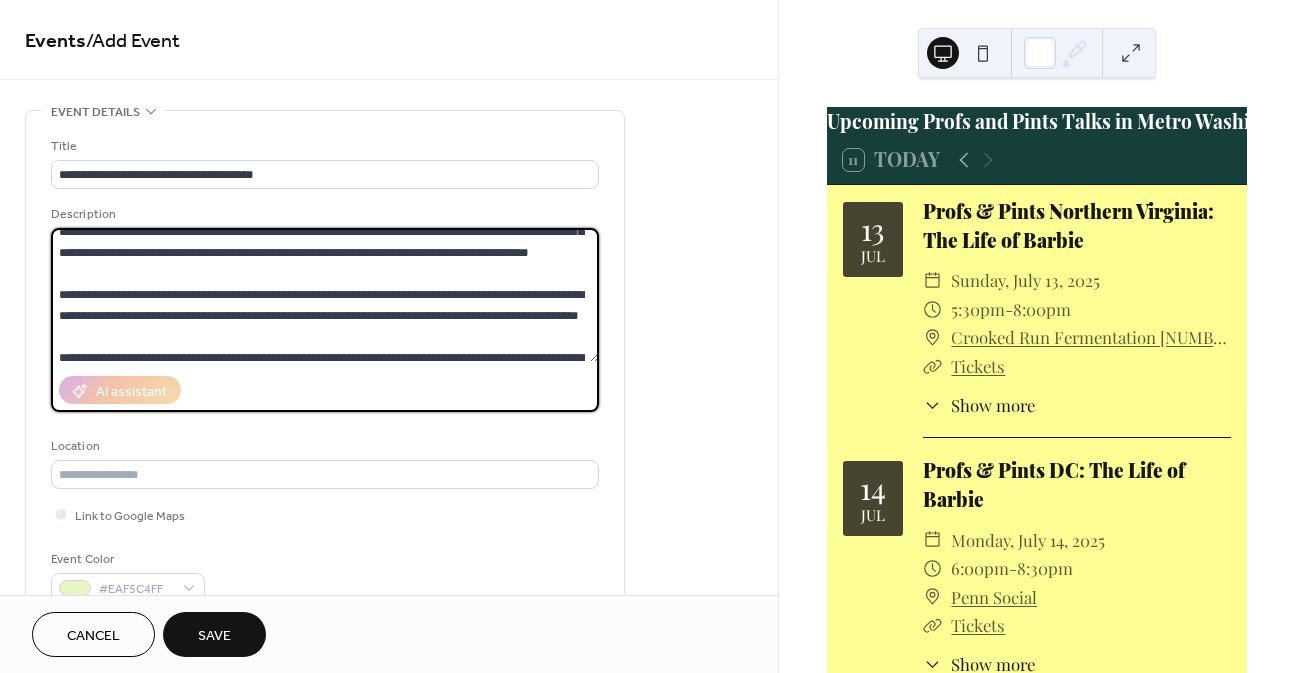 scroll, scrollTop: 0, scrollLeft: 0, axis: both 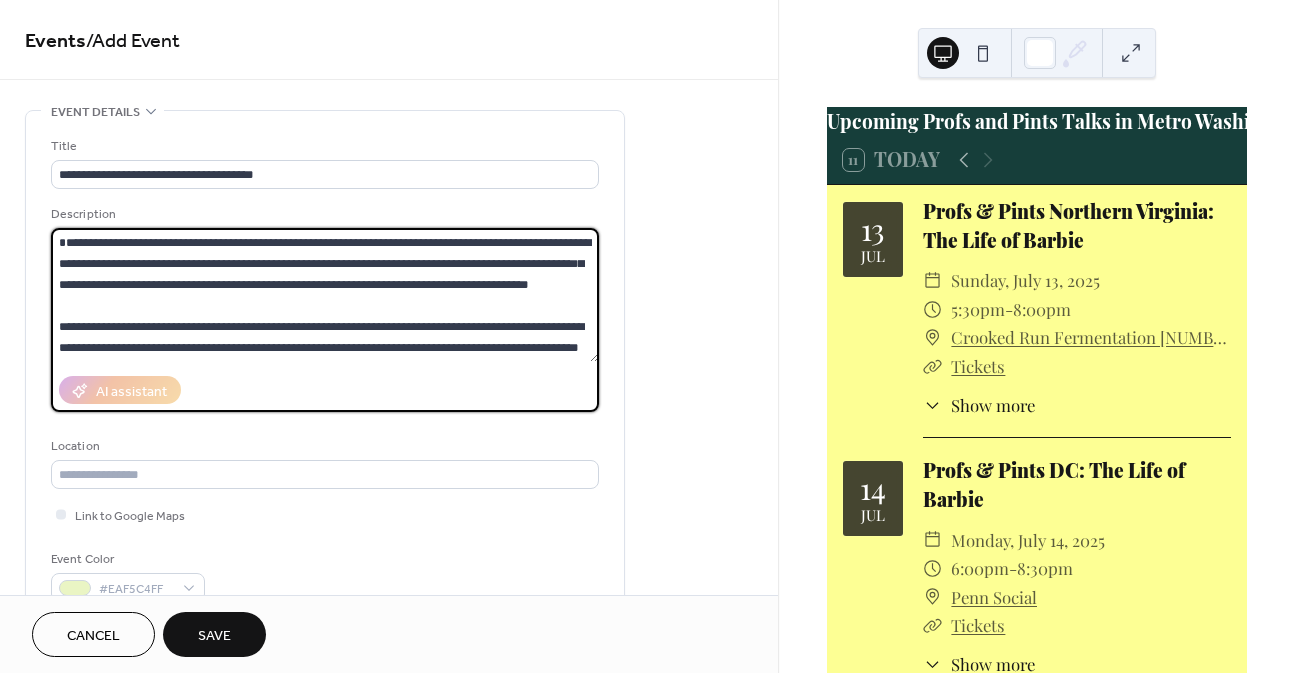 click at bounding box center (325, 295) 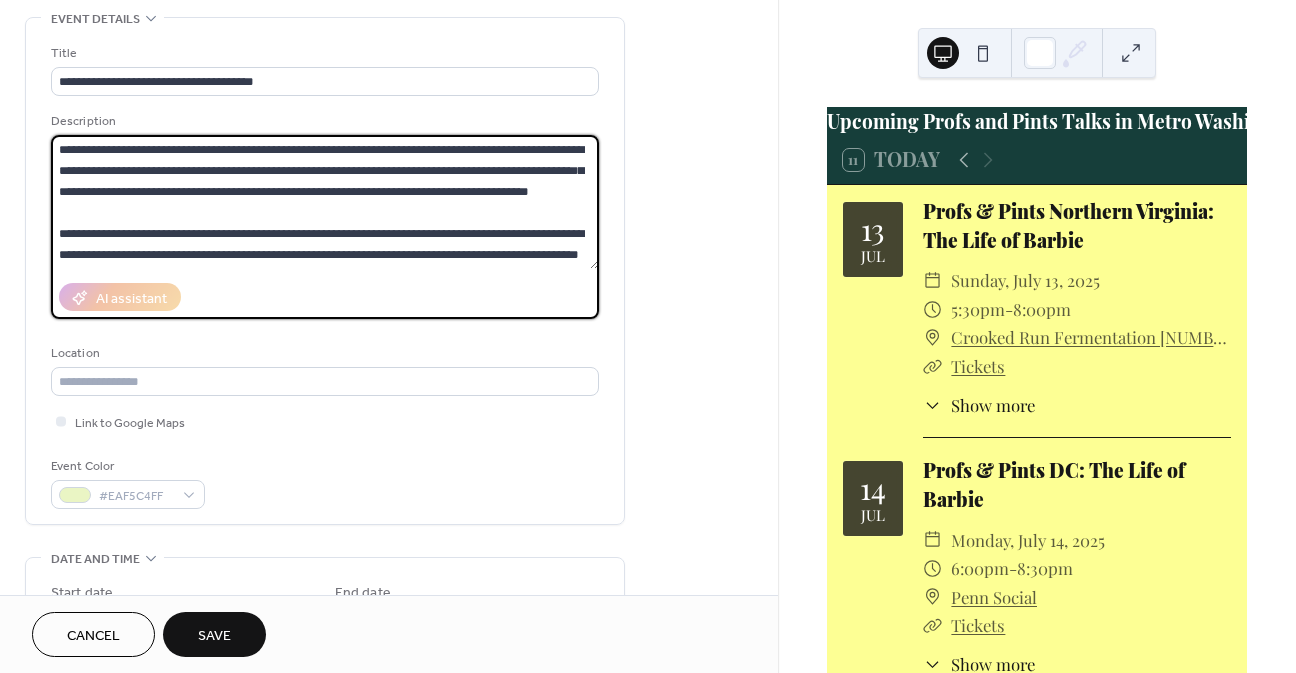 scroll, scrollTop: 100, scrollLeft: 0, axis: vertical 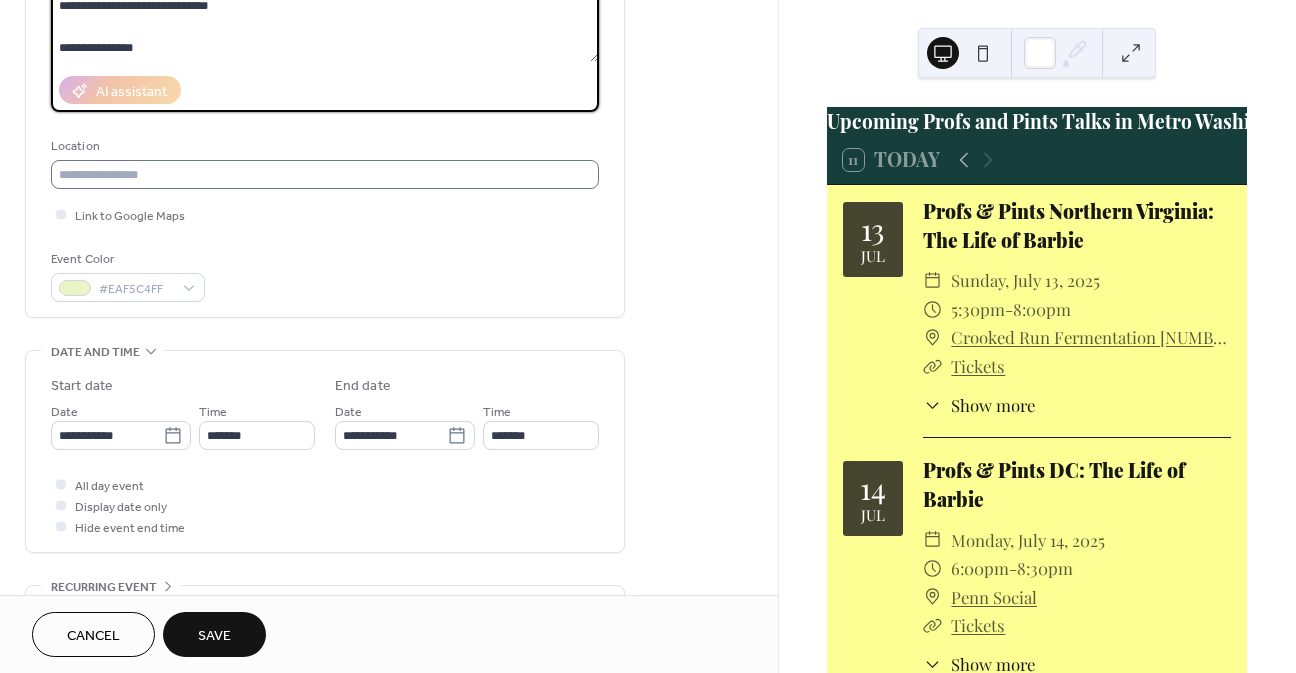 type on "**********" 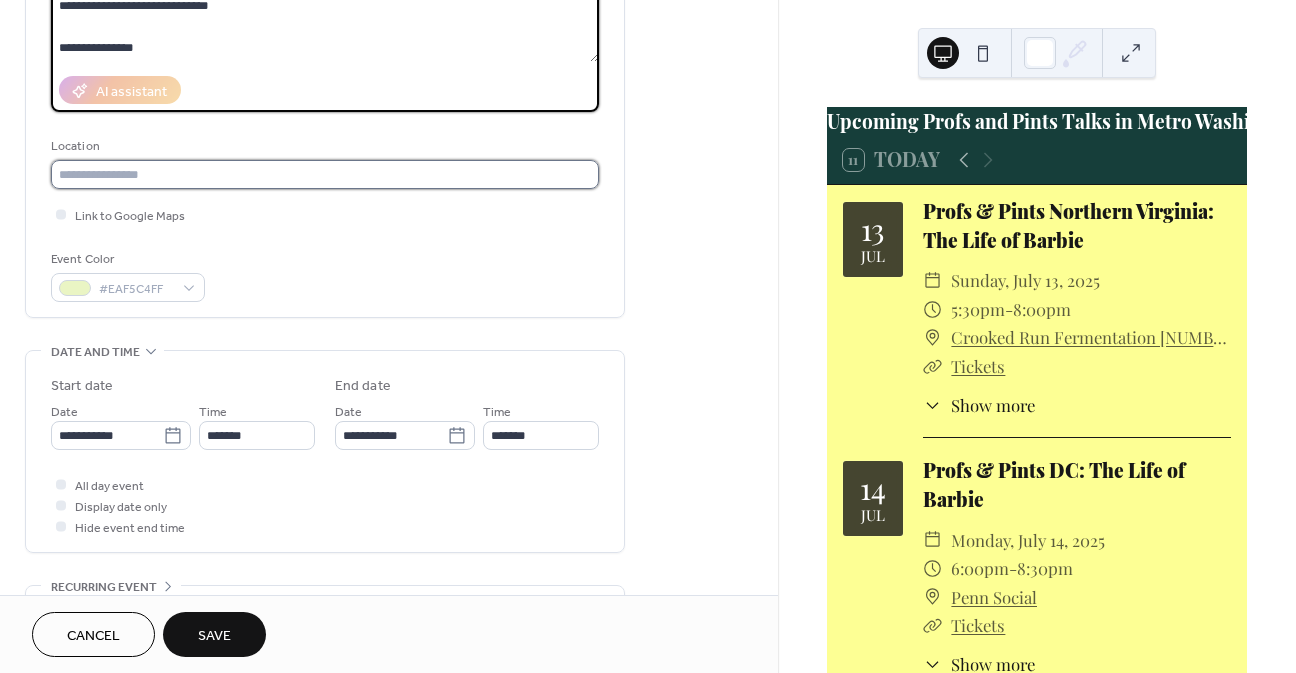click at bounding box center (325, 174) 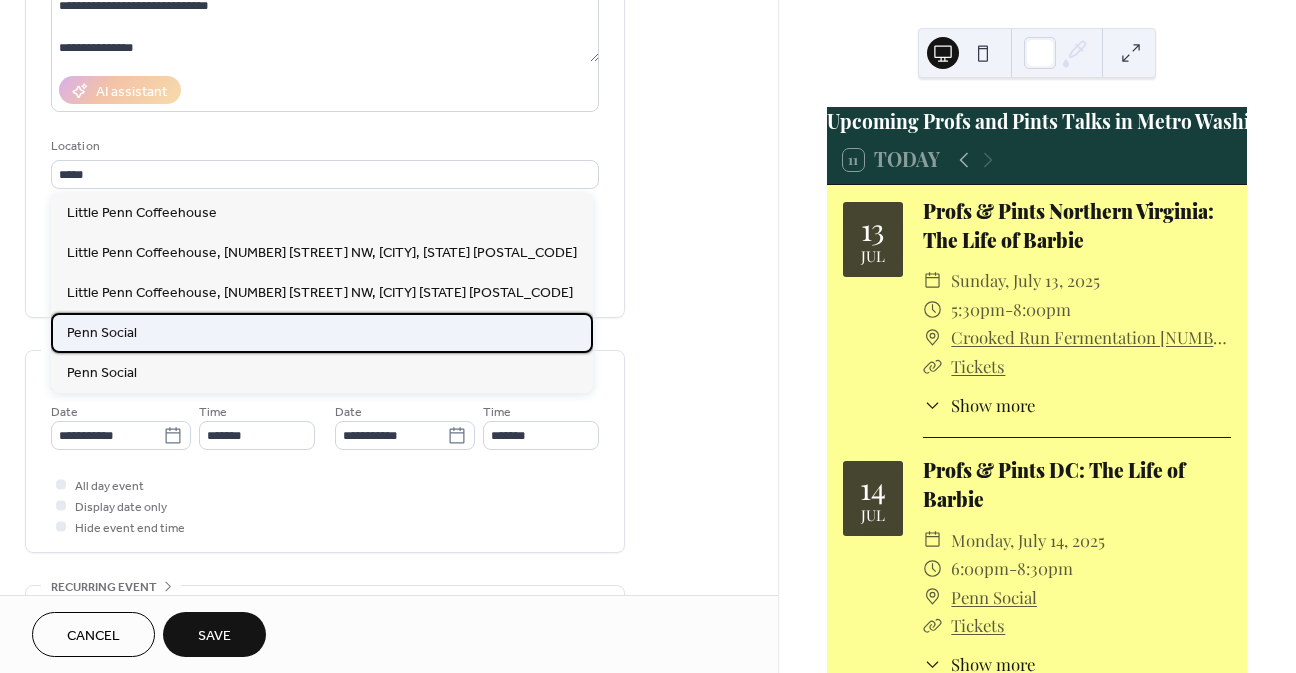 drag, startPoint x: 124, startPoint y: 335, endPoint x: 167, endPoint y: 327, distance: 43.737854 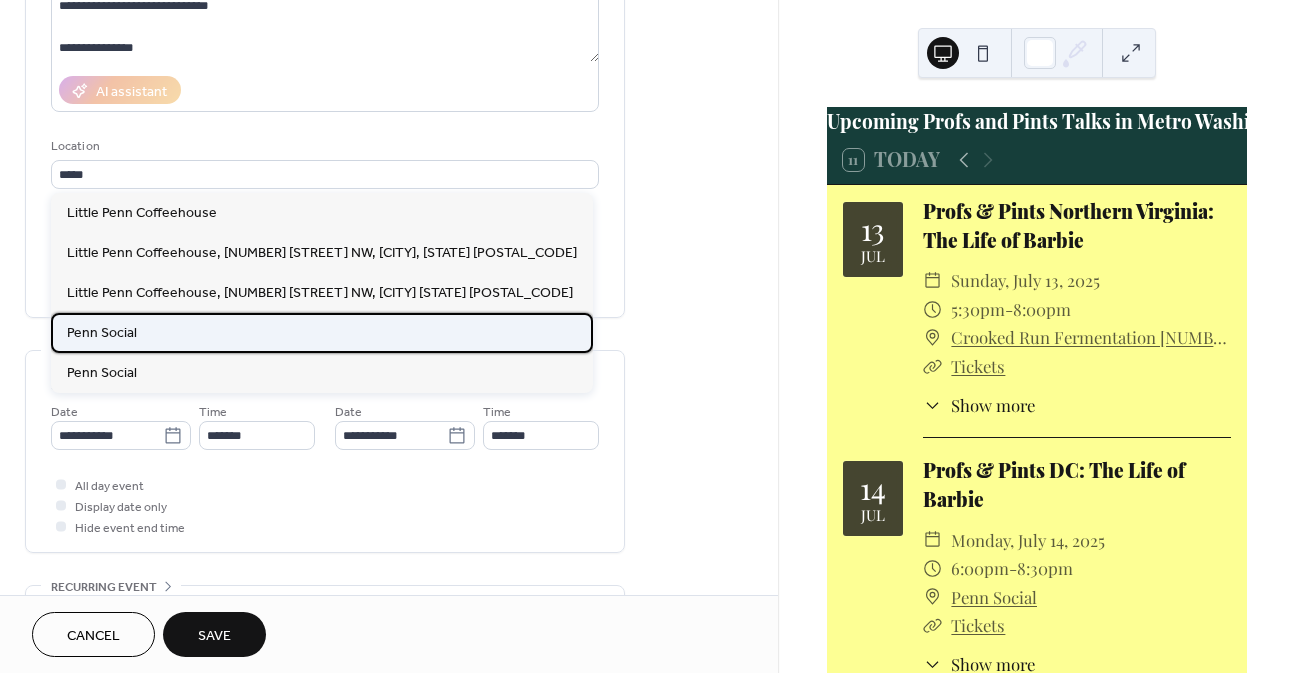 click on "Penn Social" at bounding box center [102, 333] 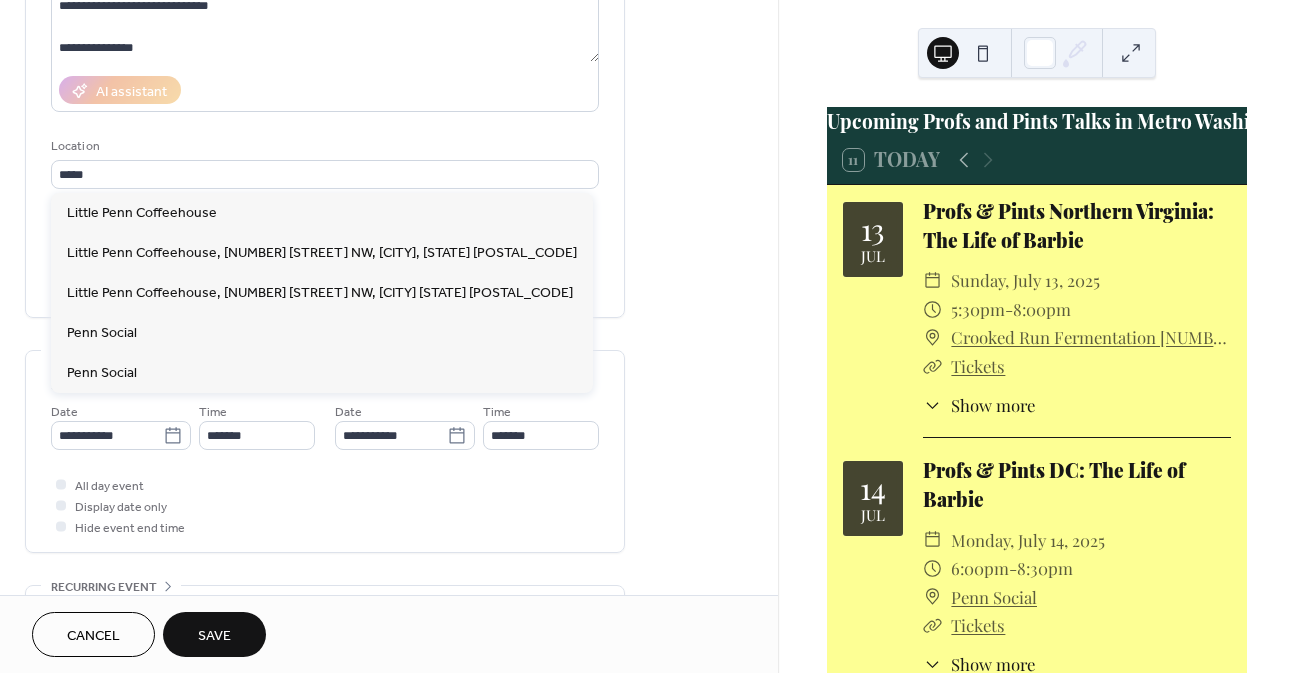 type on "**********" 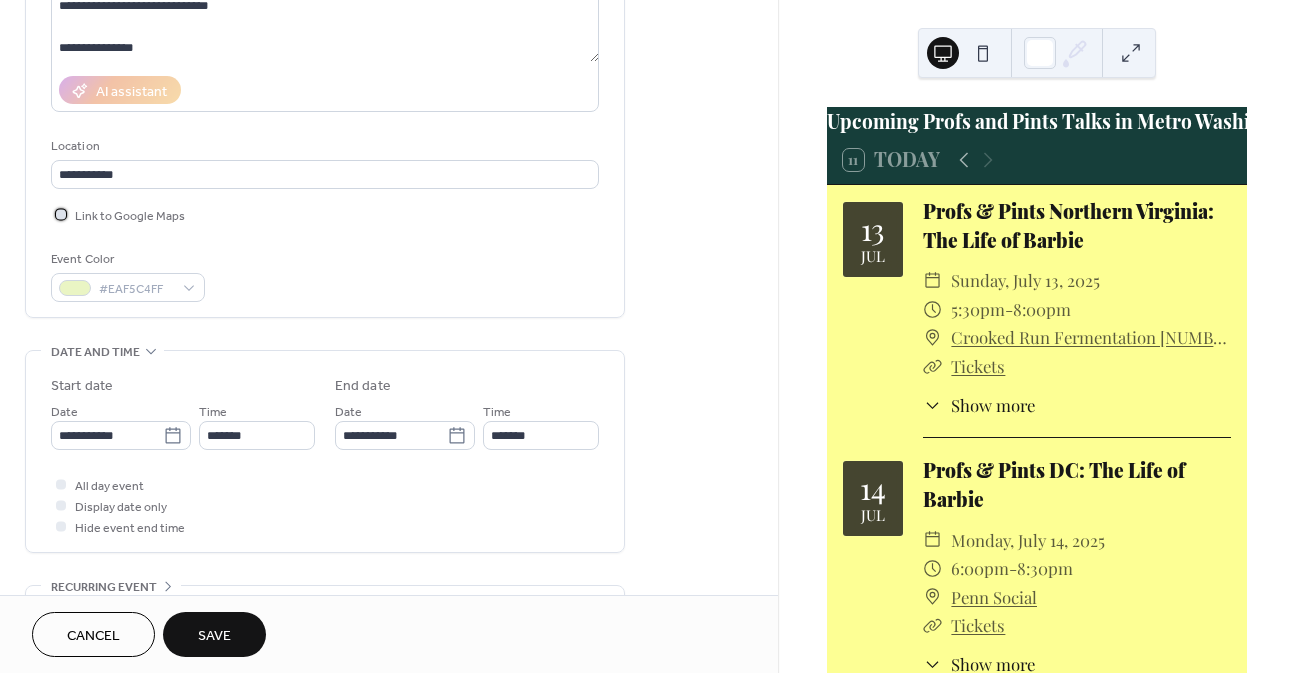 click at bounding box center [61, 214] 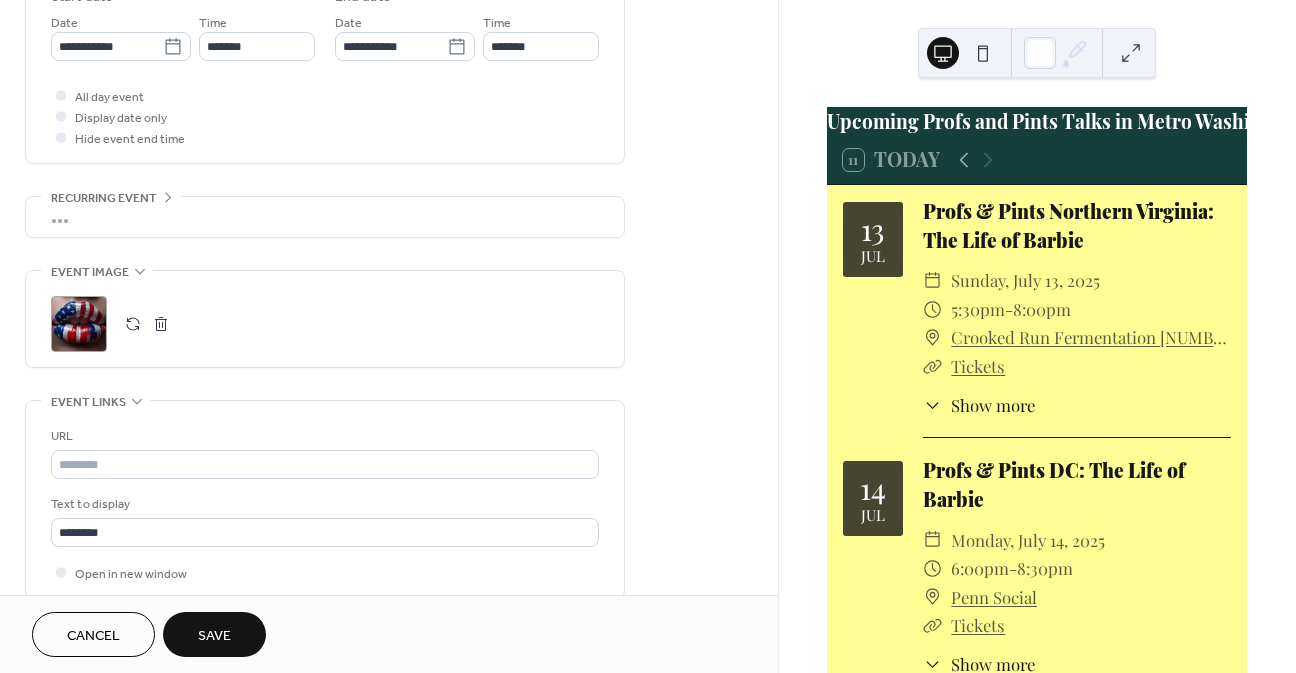 scroll, scrollTop: 700, scrollLeft: 0, axis: vertical 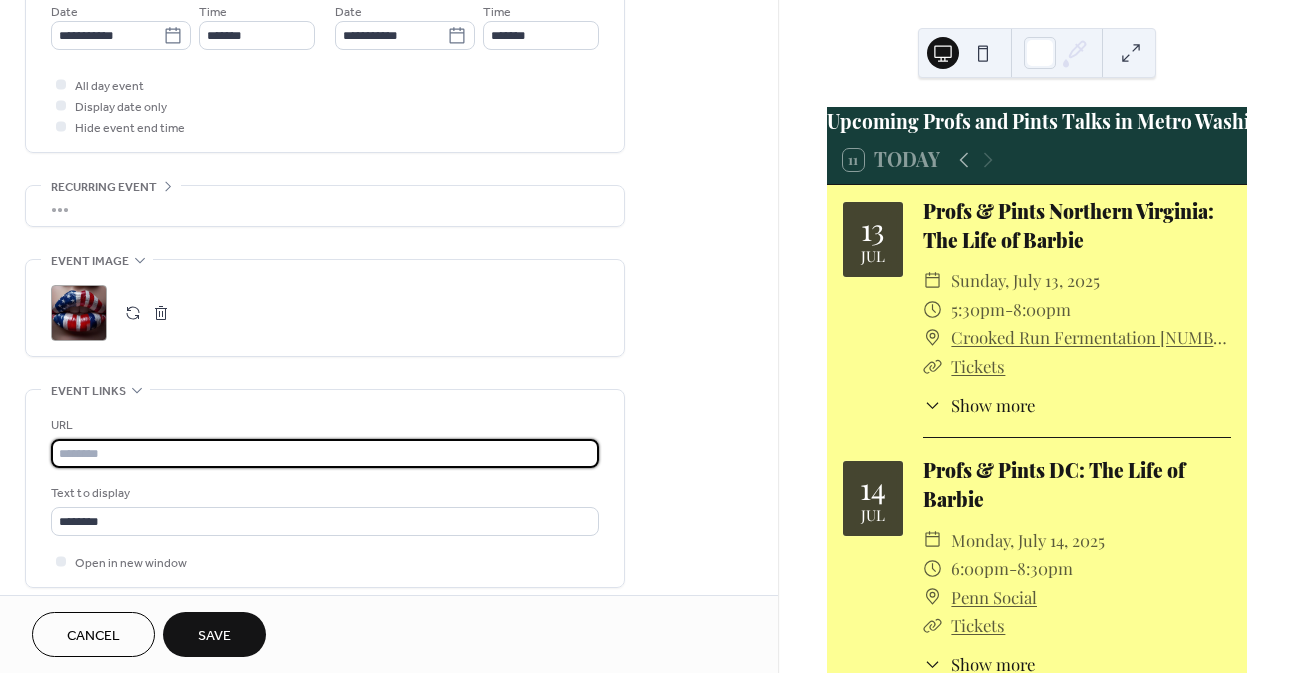 paste on "**********" 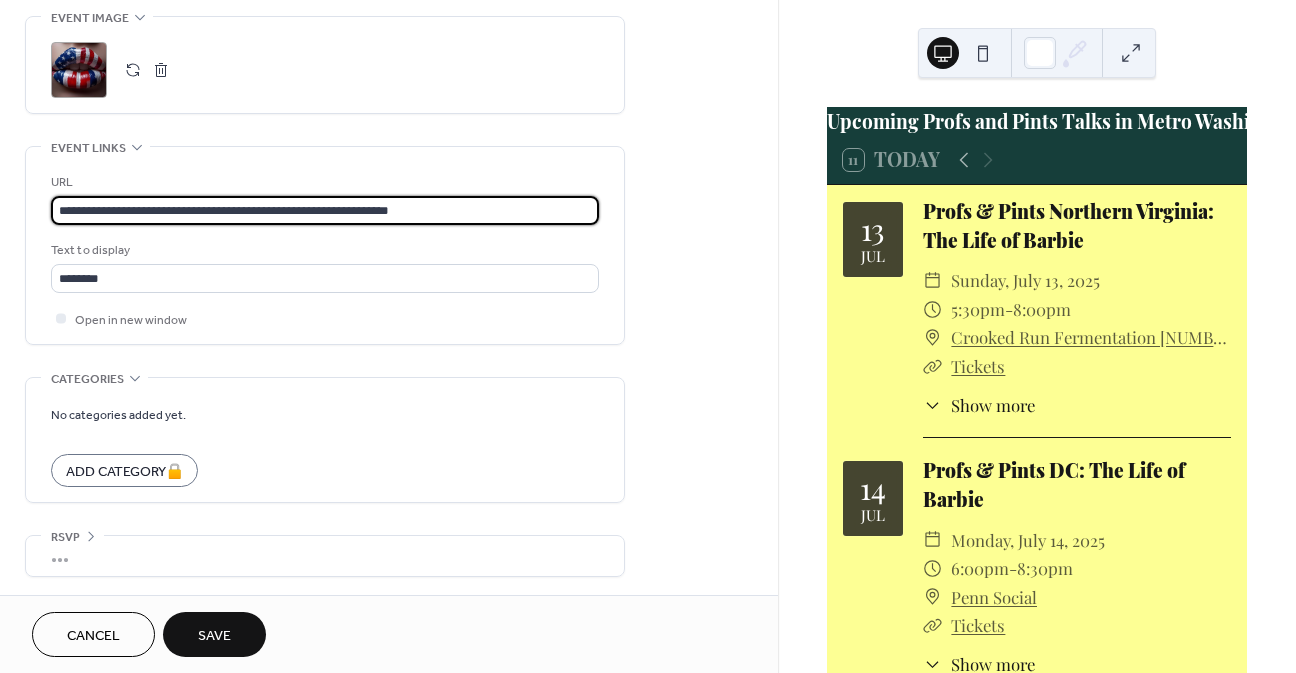 scroll, scrollTop: 945, scrollLeft: 0, axis: vertical 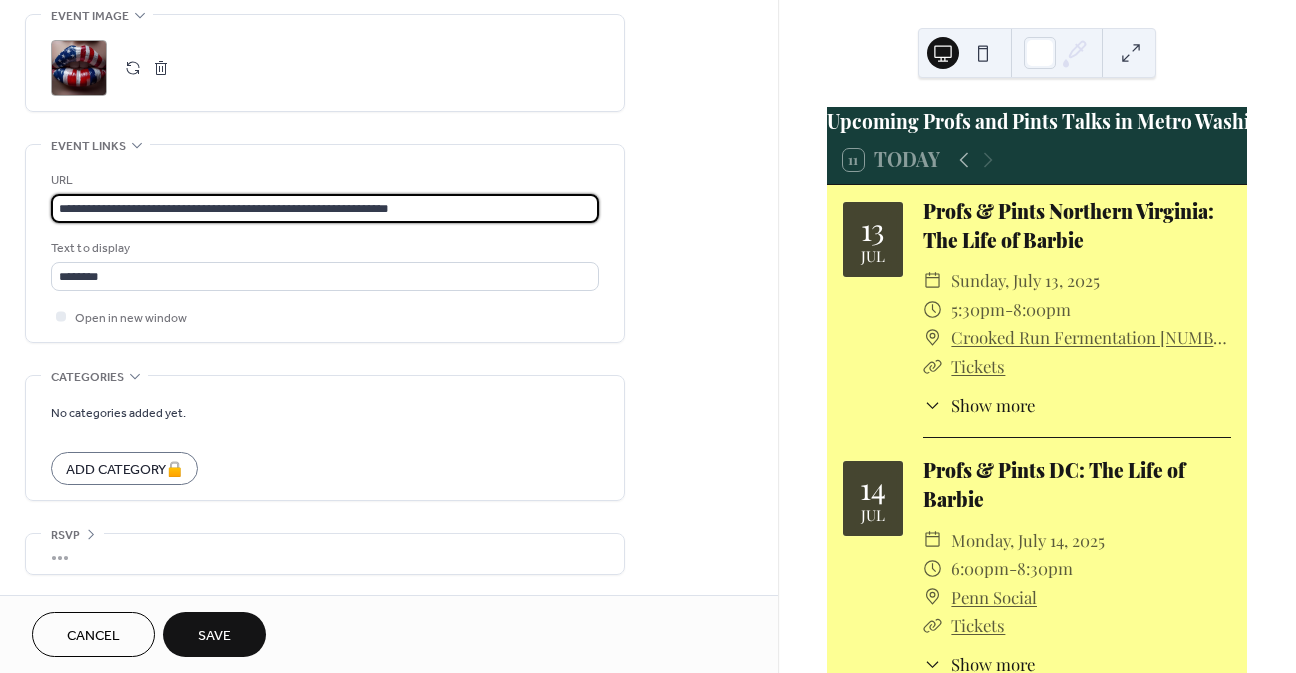 type on "**********" 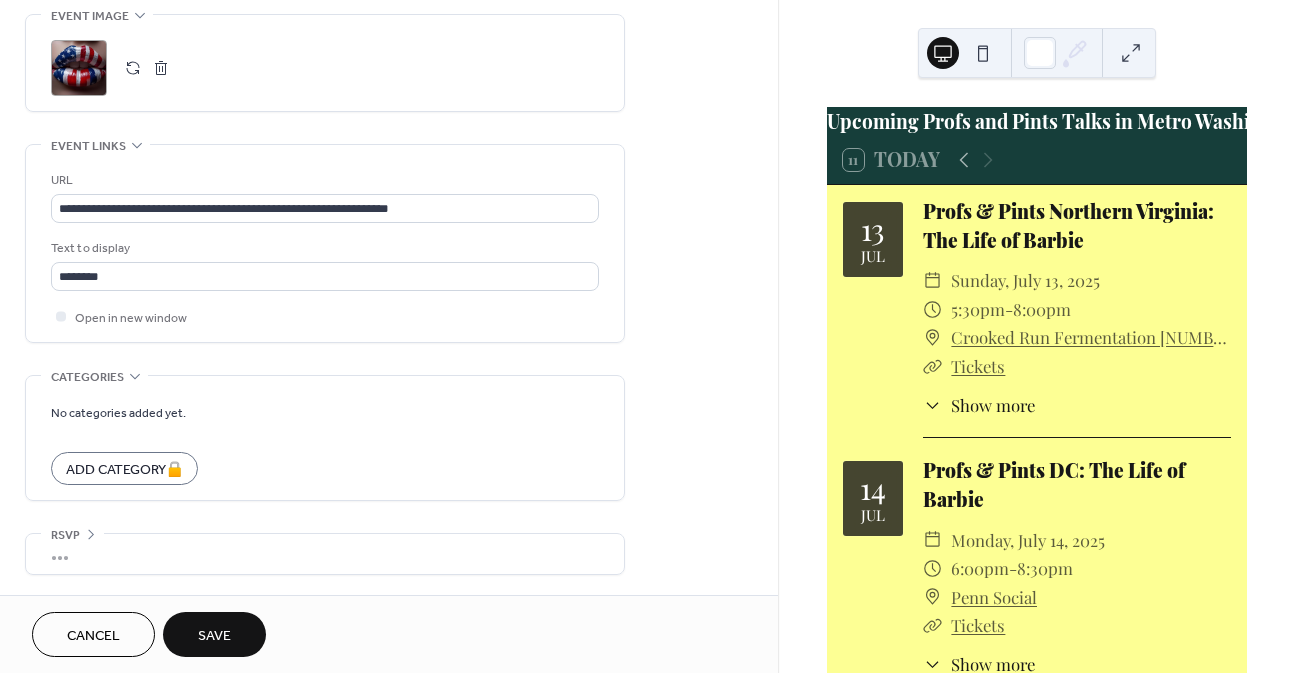 click on "Save" at bounding box center [214, 636] 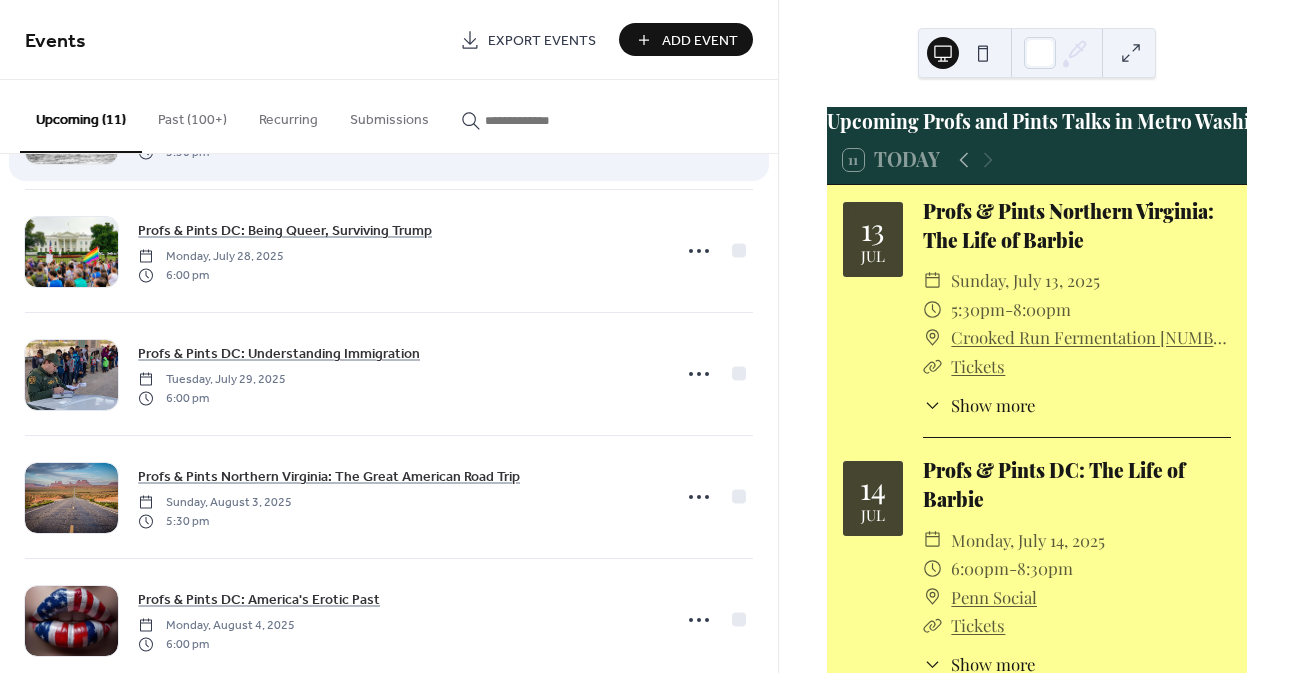 scroll, scrollTop: 893, scrollLeft: 0, axis: vertical 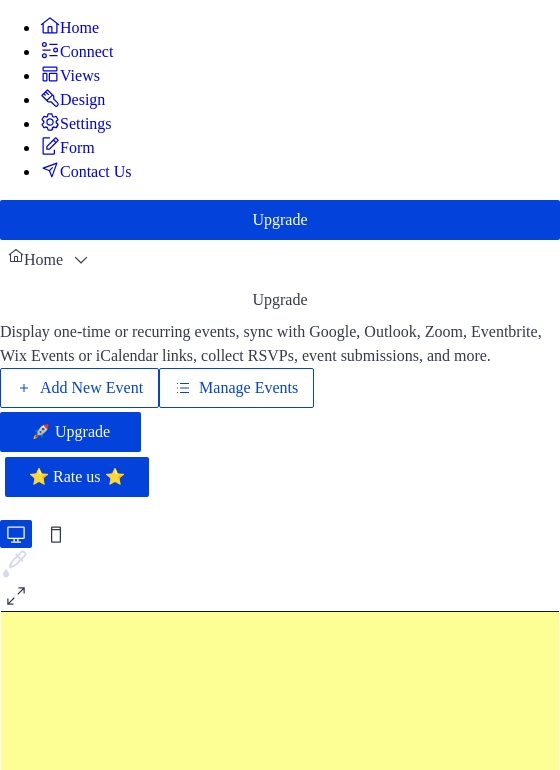 click on "Manage Events" at bounding box center [248, 388] 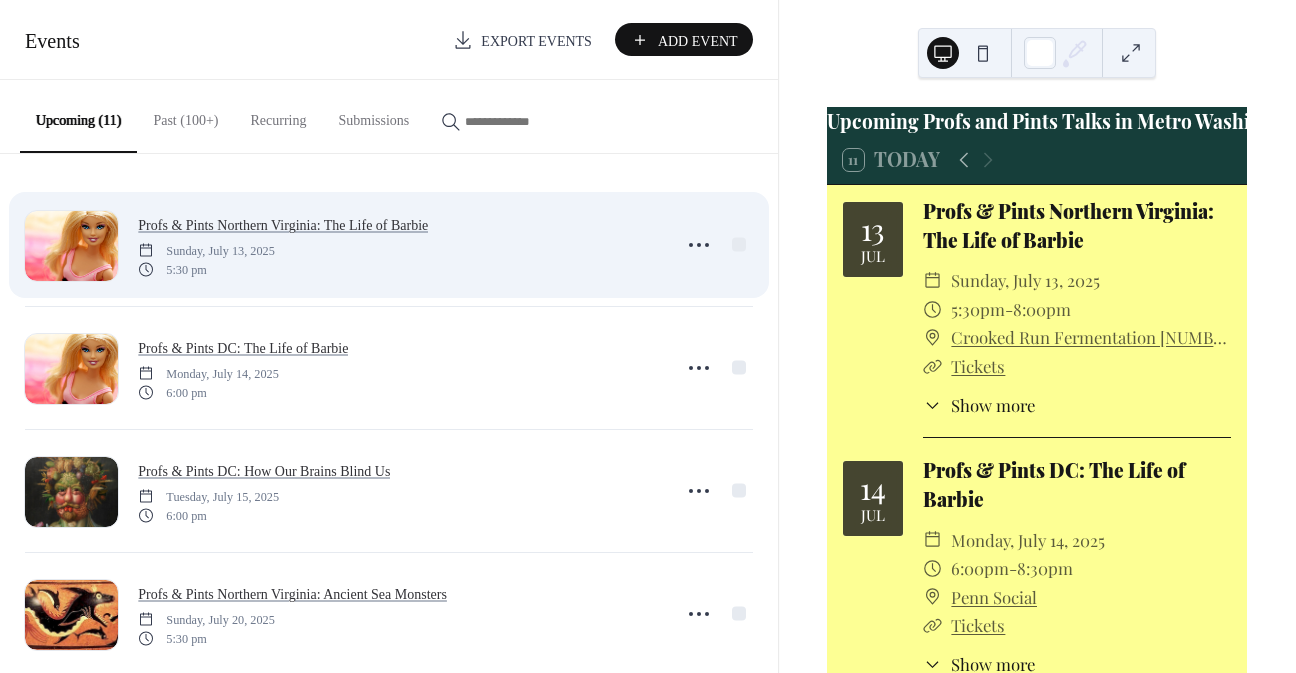 scroll, scrollTop: 0, scrollLeft: 0, axis: both 